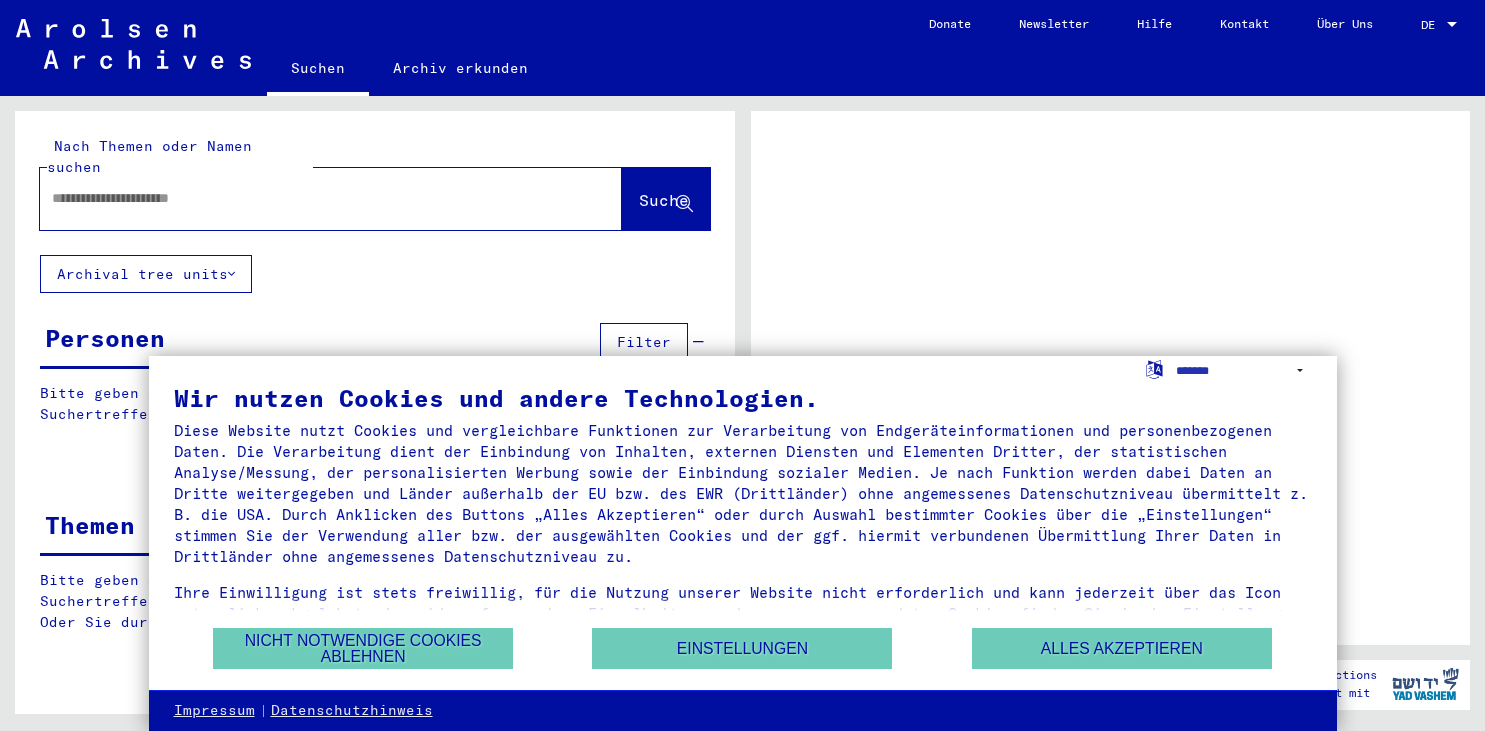 scroll, scrollTop: 0, scrollLeft: 0, axis: both 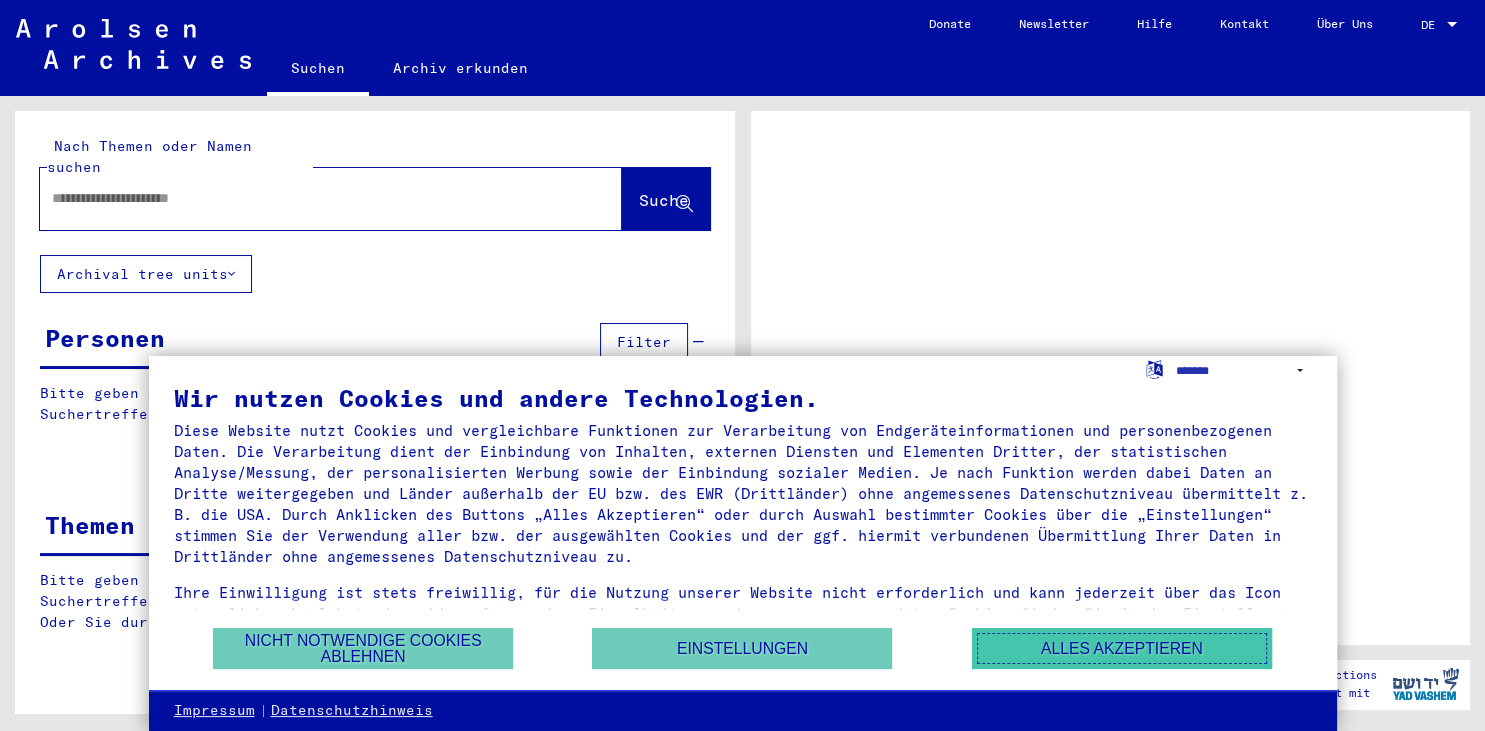click on "Alles akzeptieren" at bounding box center (1122, 648) 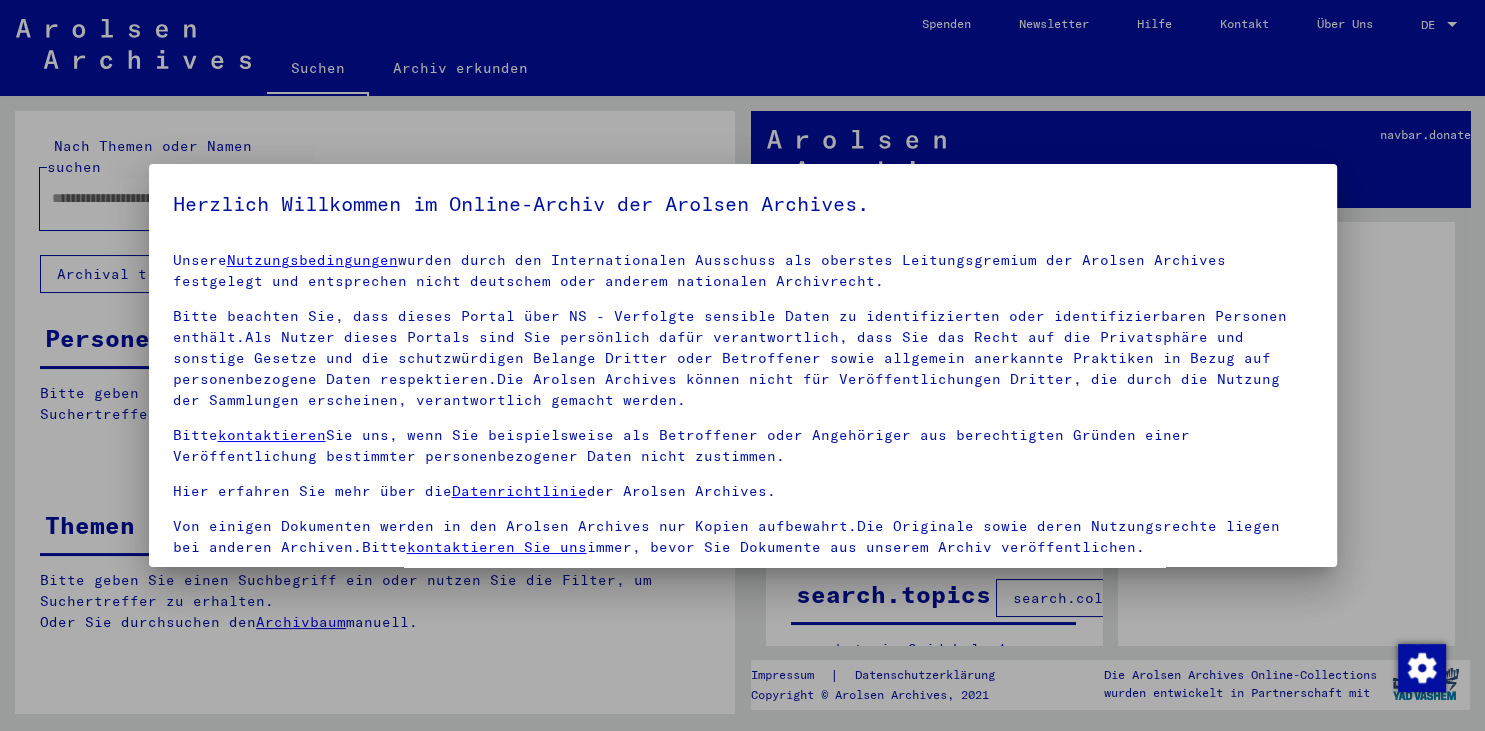 scroll, scrollTop: 0, scrollLeft: 0, axis: both 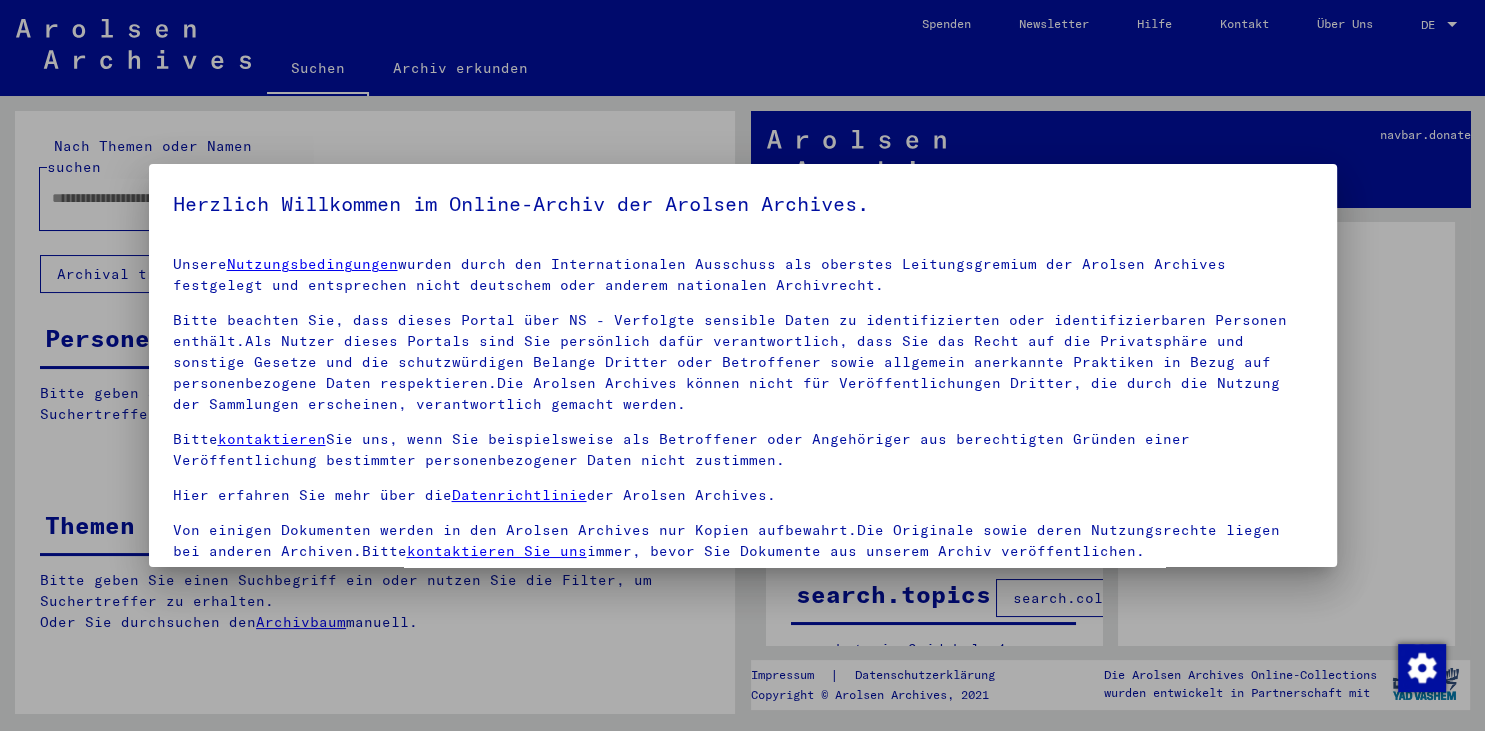 click on "Herzlich Willkommen im Online-Archiv der Arolsen Archives.  Unsere  Nutzungsbedingungen  wurden durch den Internationalen Ausschuss als oberstes Leitungsgremium der Arolsen Archives festgelegt und entsprechen nicht deutschem oder anderem nationalen Archivrecht. Bitte beachten Sie, dass dieses Portal über NS - Verfolgte sensible Daten zu identifizierten oder identifizierbaren Personen enthält.Als Nutzer dieses Portals sind Sie persönlich dafür verantwortlich, dass Sie das Recht auf die Privatsphäre und sonstige Gesetze und die schutzwürdigen Belange Dritter oder Betroffener sowie allgemein anerkannte Praktiken in Bezug auf personenbezogene Daten respektieren.Die Arolsen Archives können nicht für Veröffentlichungen Dritter, die durch die Nutzung der Sammlungen erscheinen, verantwortlich gemacht werden. Bitte  kontaktieren  Sie uns, wenn Sie beispielsweise als Betroffener oder Angehöriger aus berechtigten Gründen einer Veröffentlichung bestimmter personenbezogener Daten nicht zustimmen." at bounding box center (743, 365) 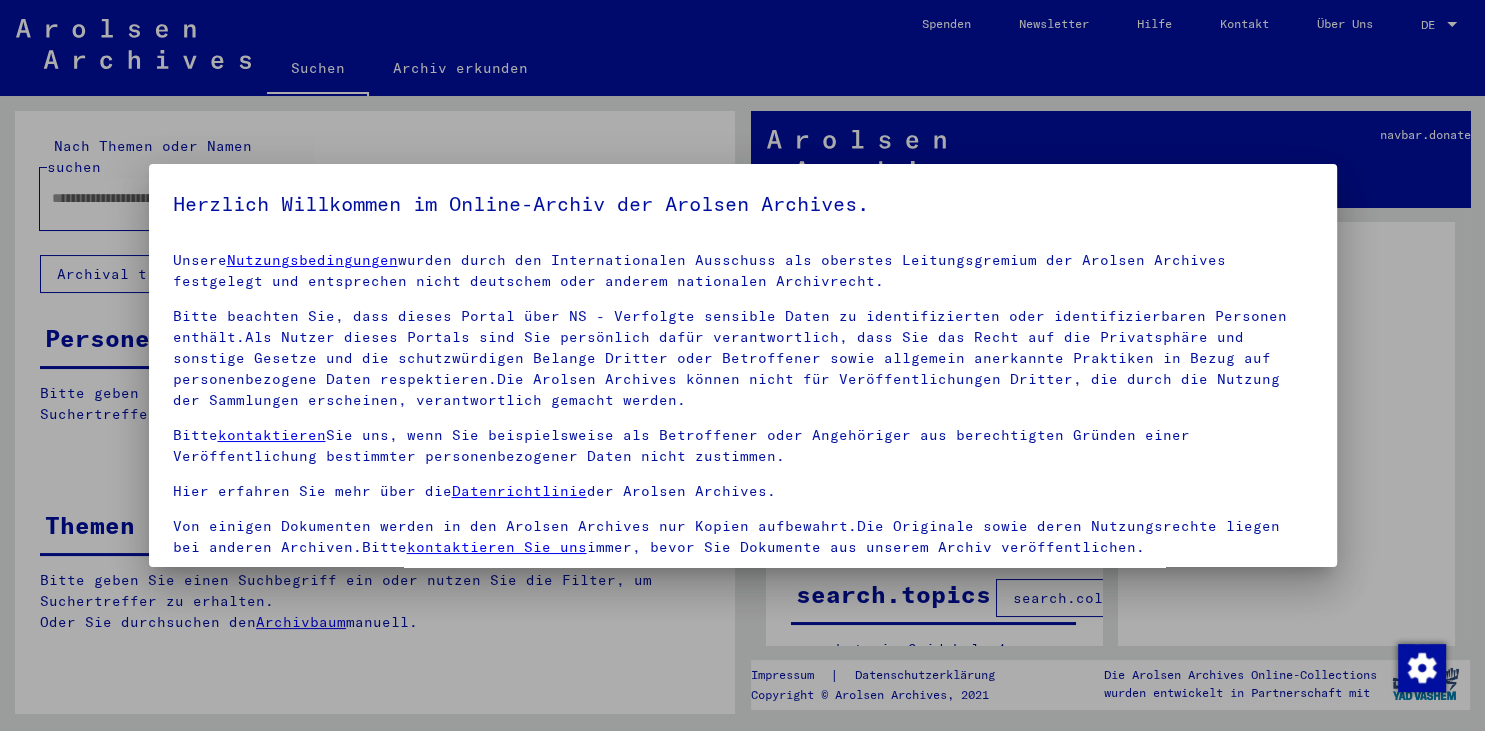 scroll, scrollTop: 174, scrollLeft: 0, axis: vertical 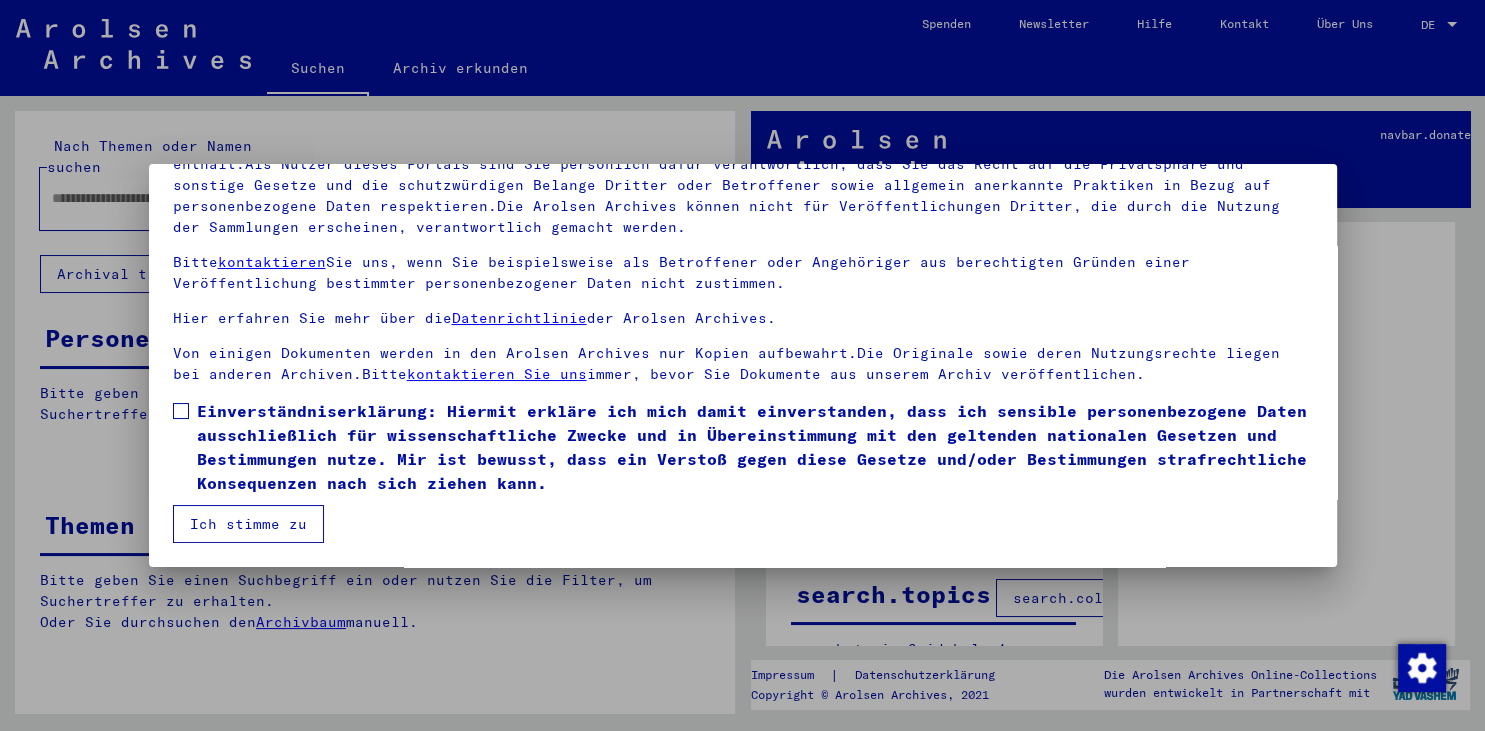 click on "Ich stimme zu" at bounding box center (248, 524) 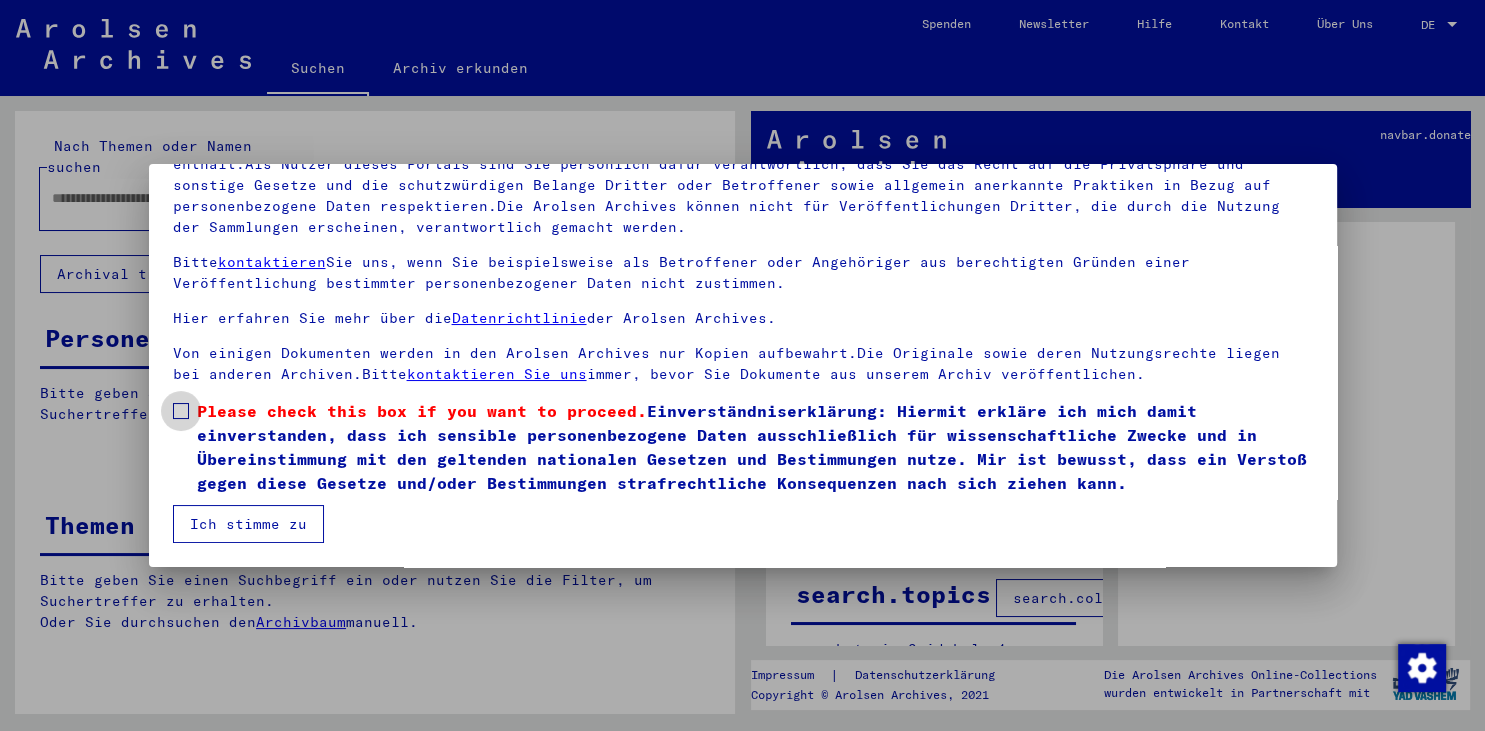 click at bounding box center (181, 411) 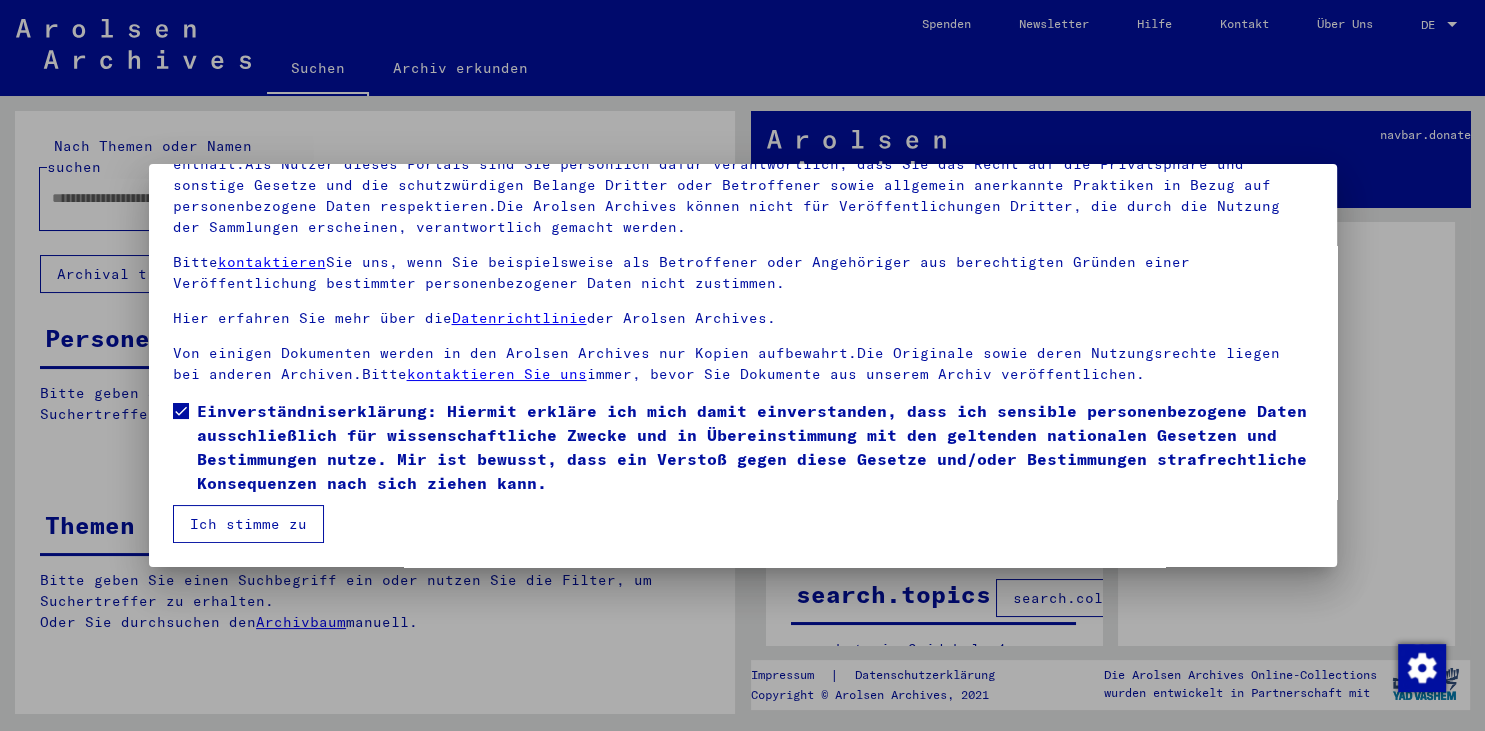 click on "Ich stimme zu" at bounding box center (248, 524) 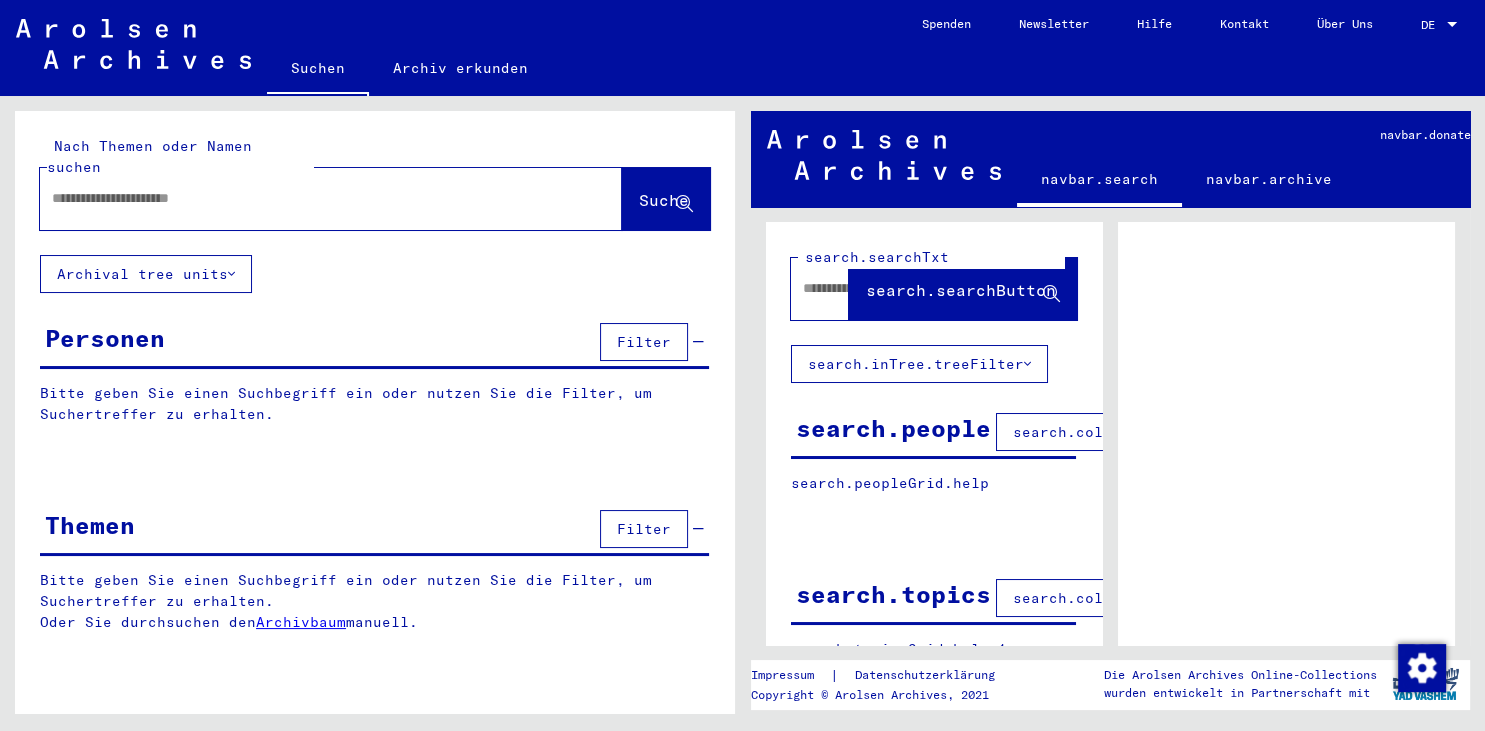 click at bounding box center [313, 198] 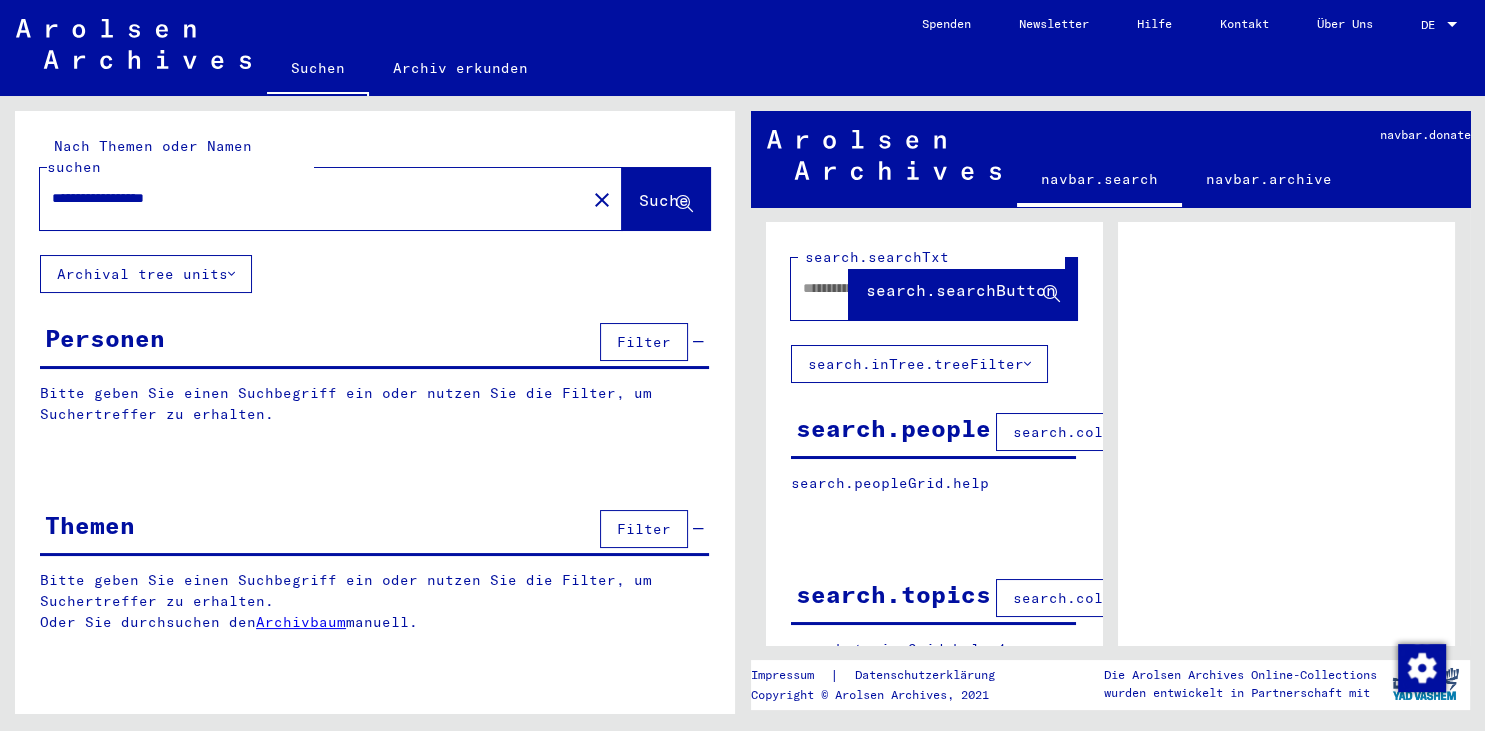 type on "**********" 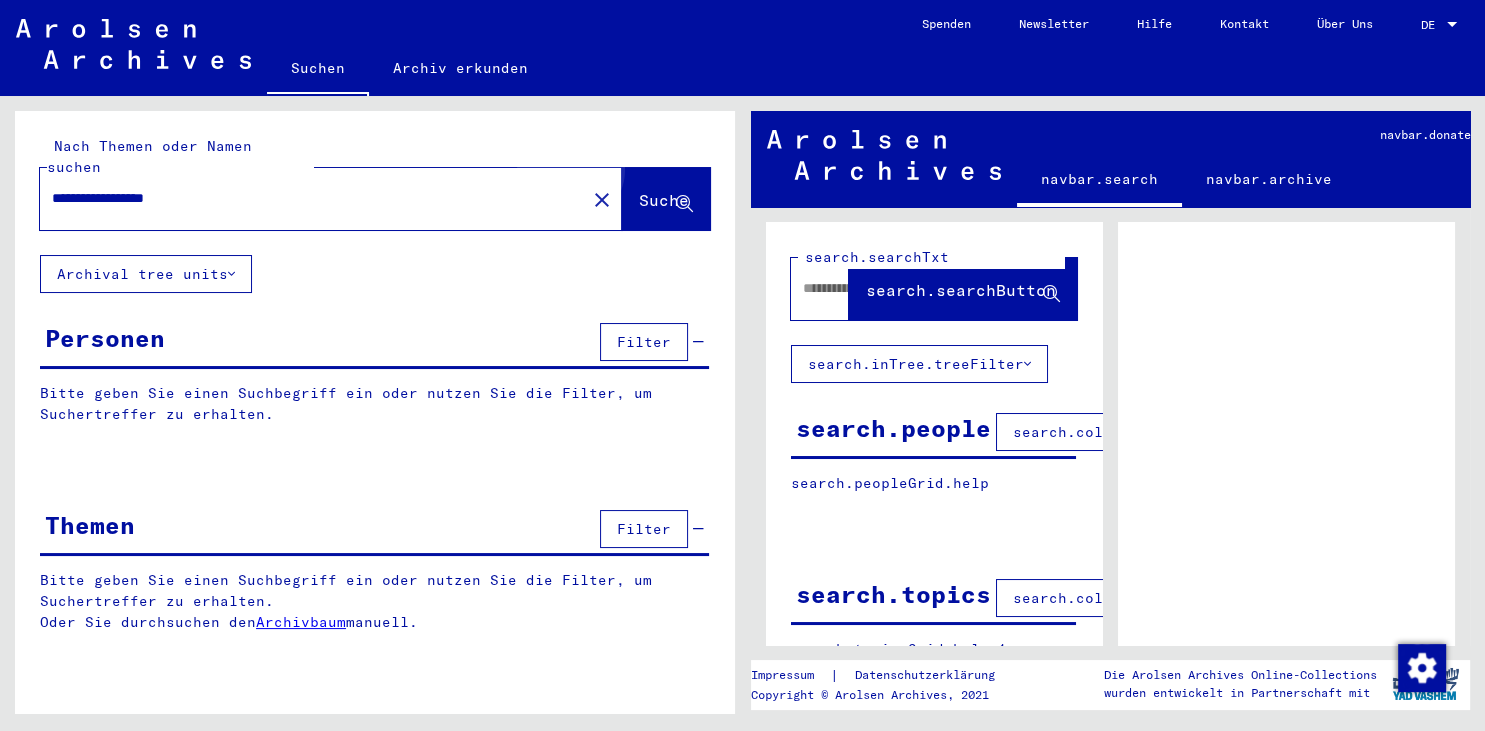 click on "Suche" 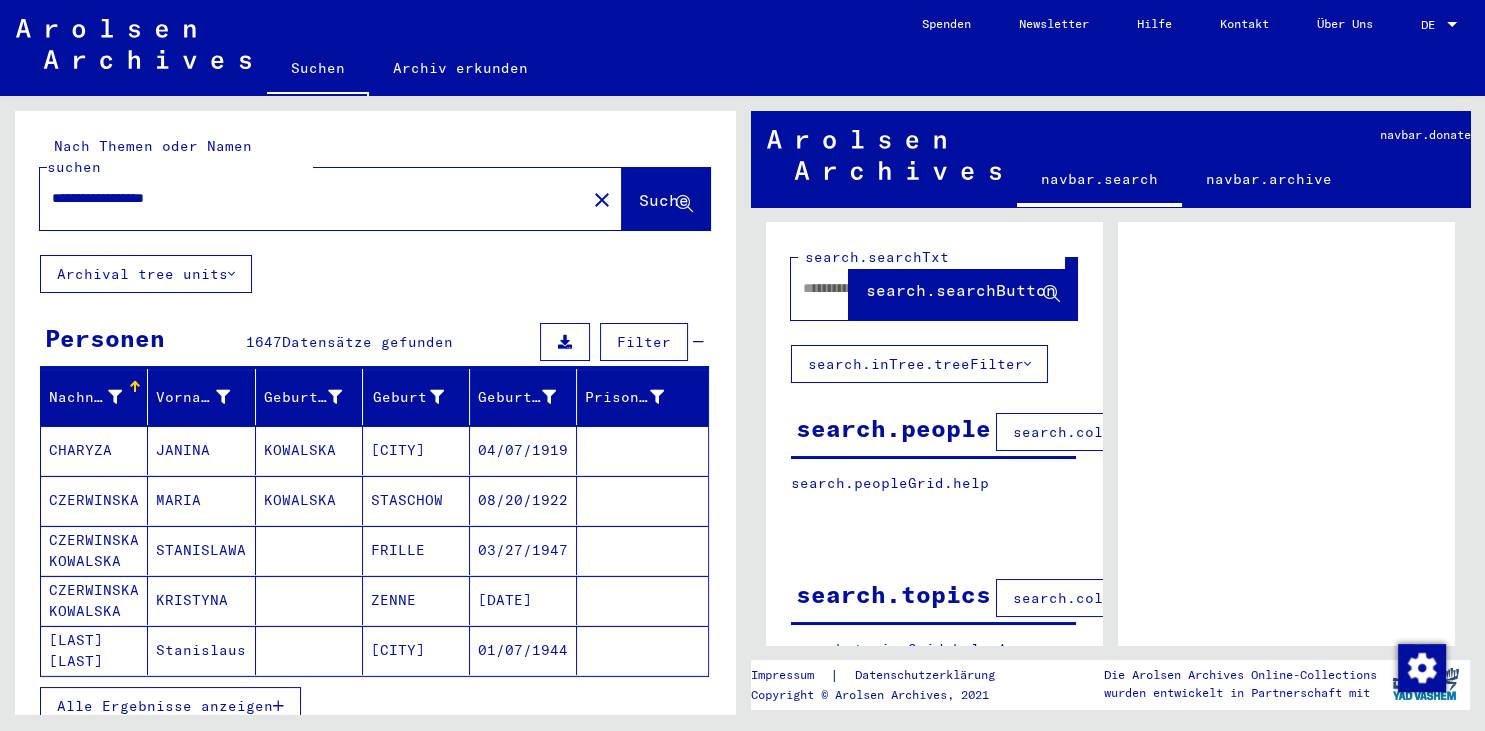 click on "Suche" 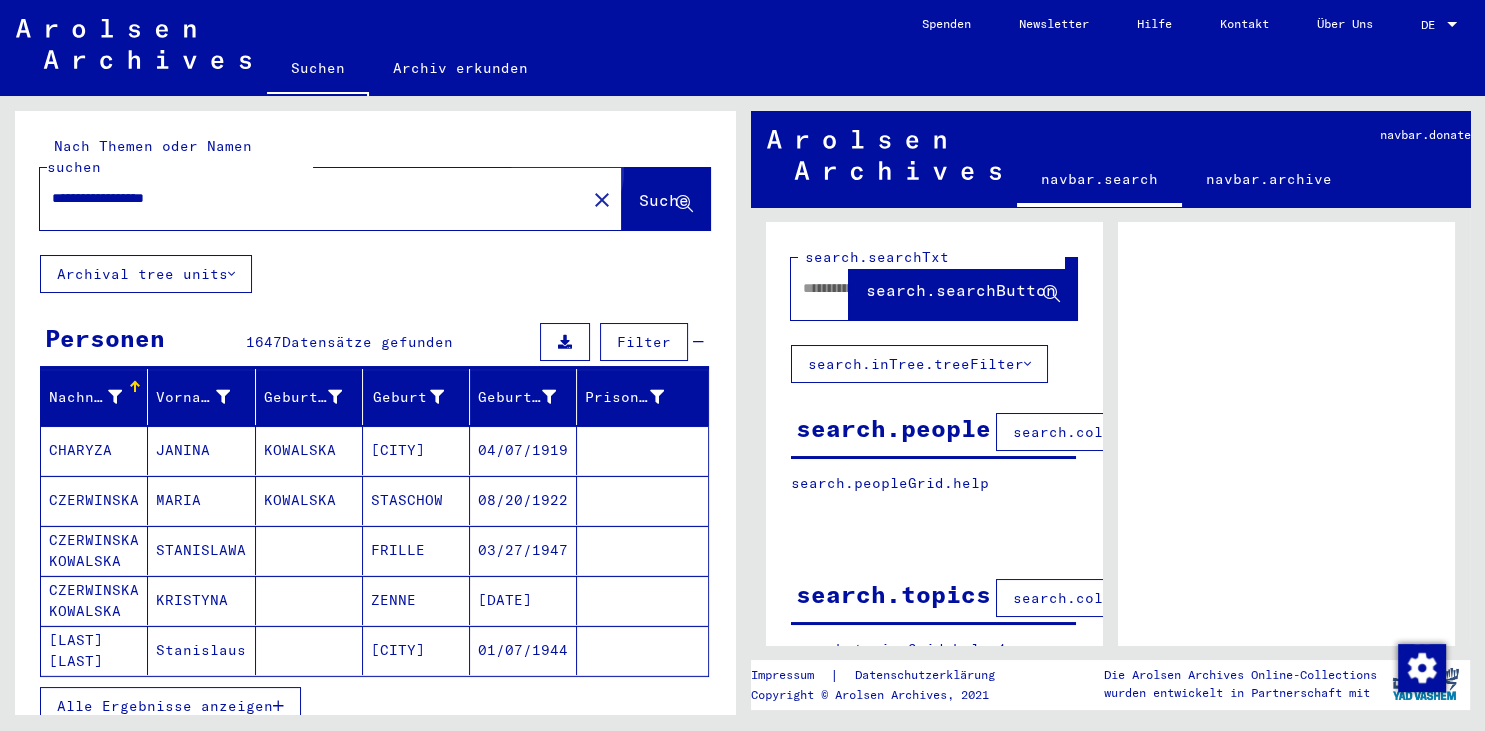 click on "Suche" 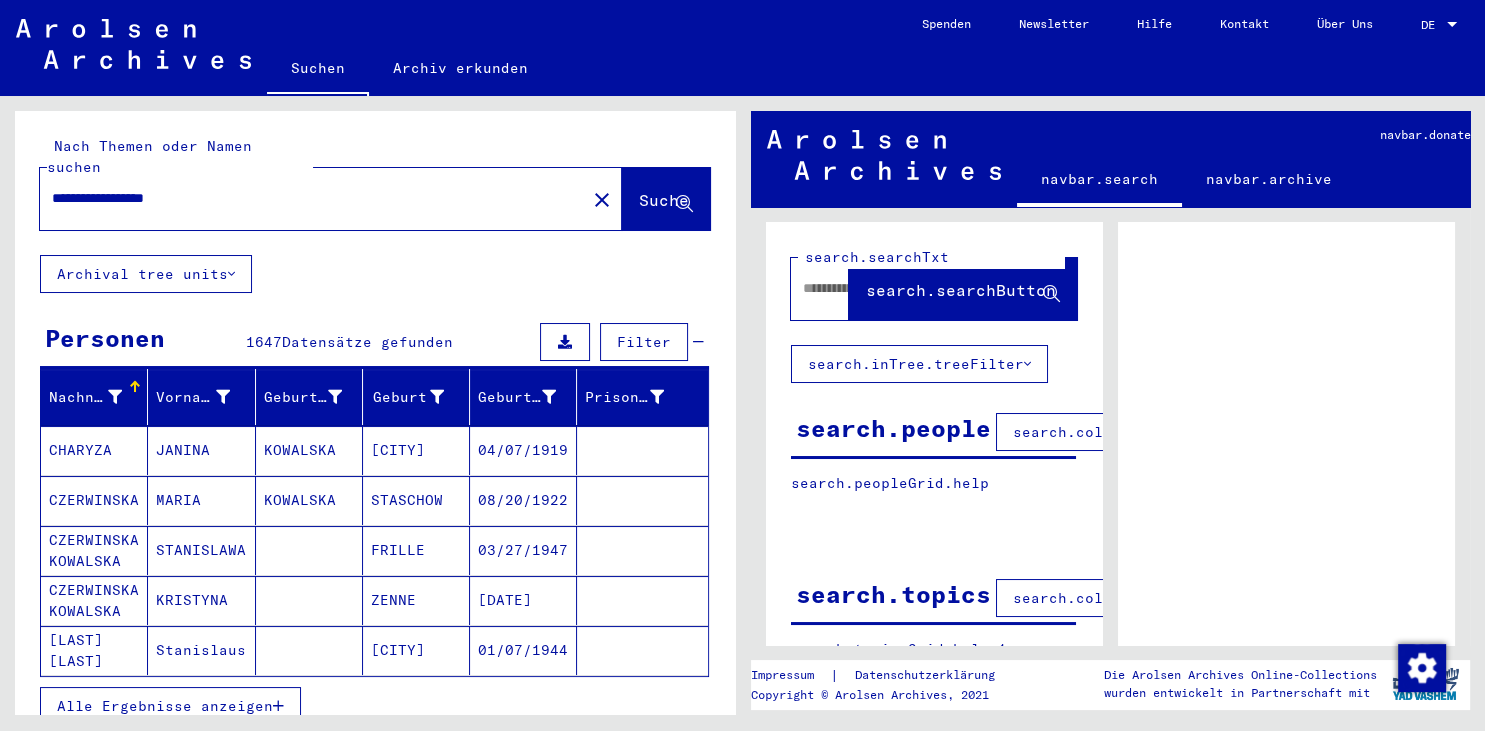 scroll, scrollTop: 442, scrollLeft: 0, axis: vertical 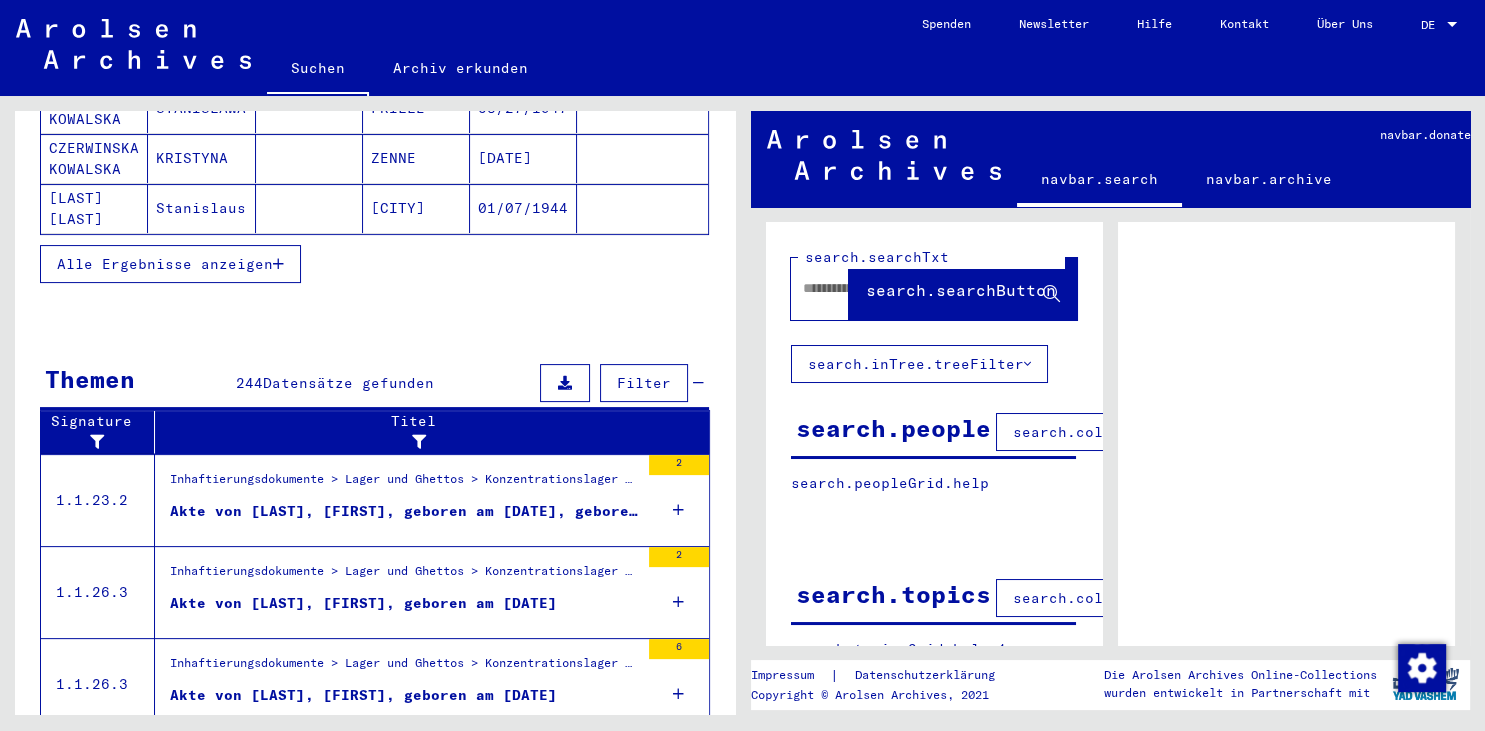 click on "Akte von [LAST], [FIRST], geboren am [DATE], geboren in [CITY]" at bounding box center (404, 511) 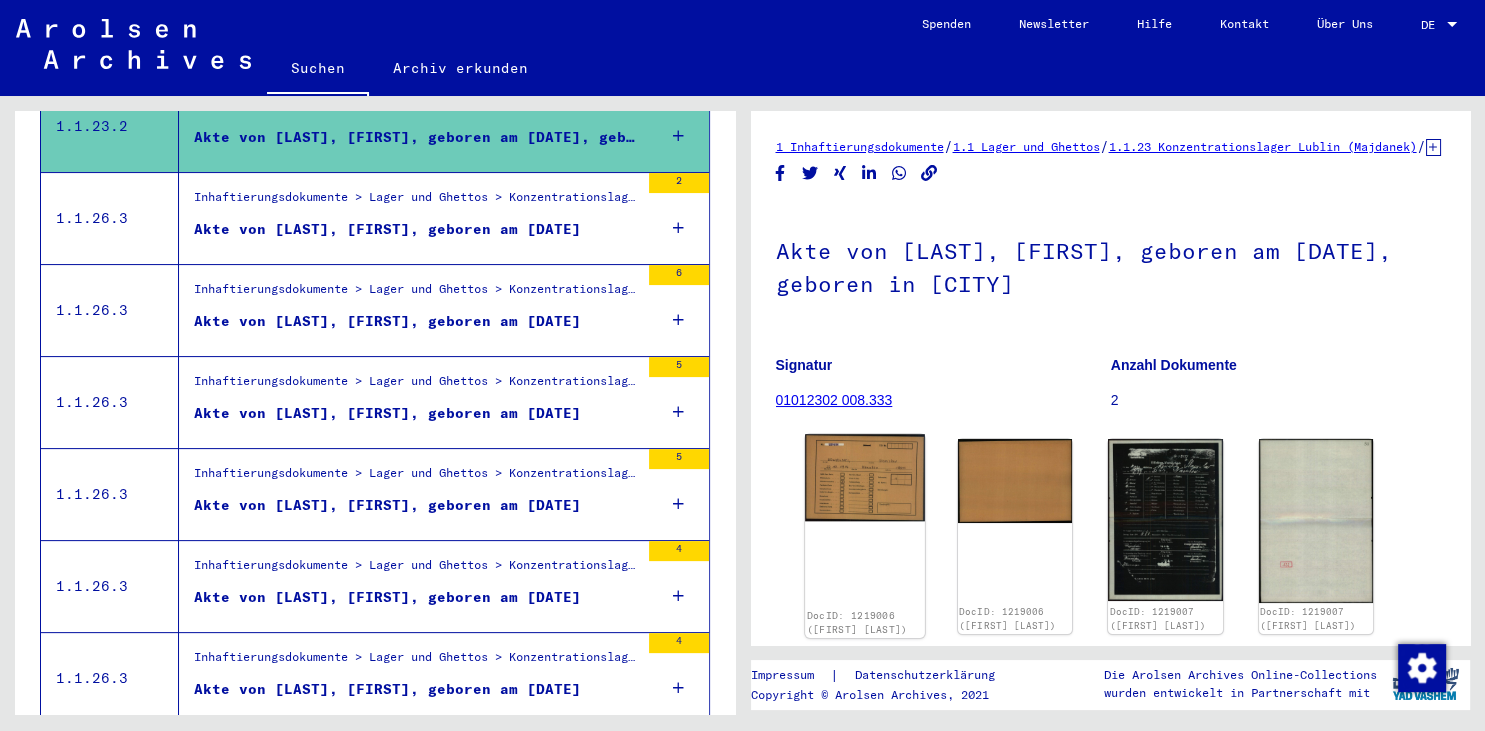 click 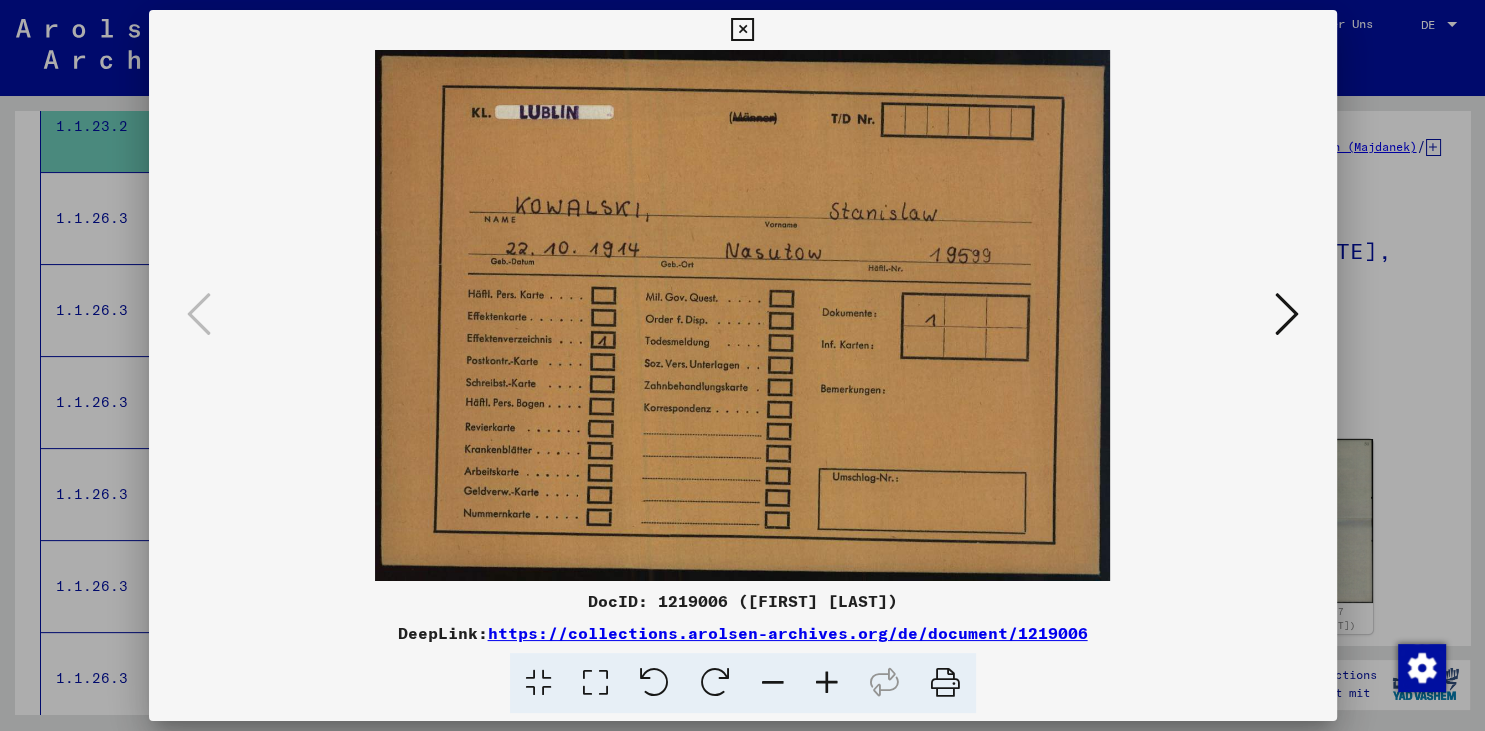 click at bounding box center [742, 30] 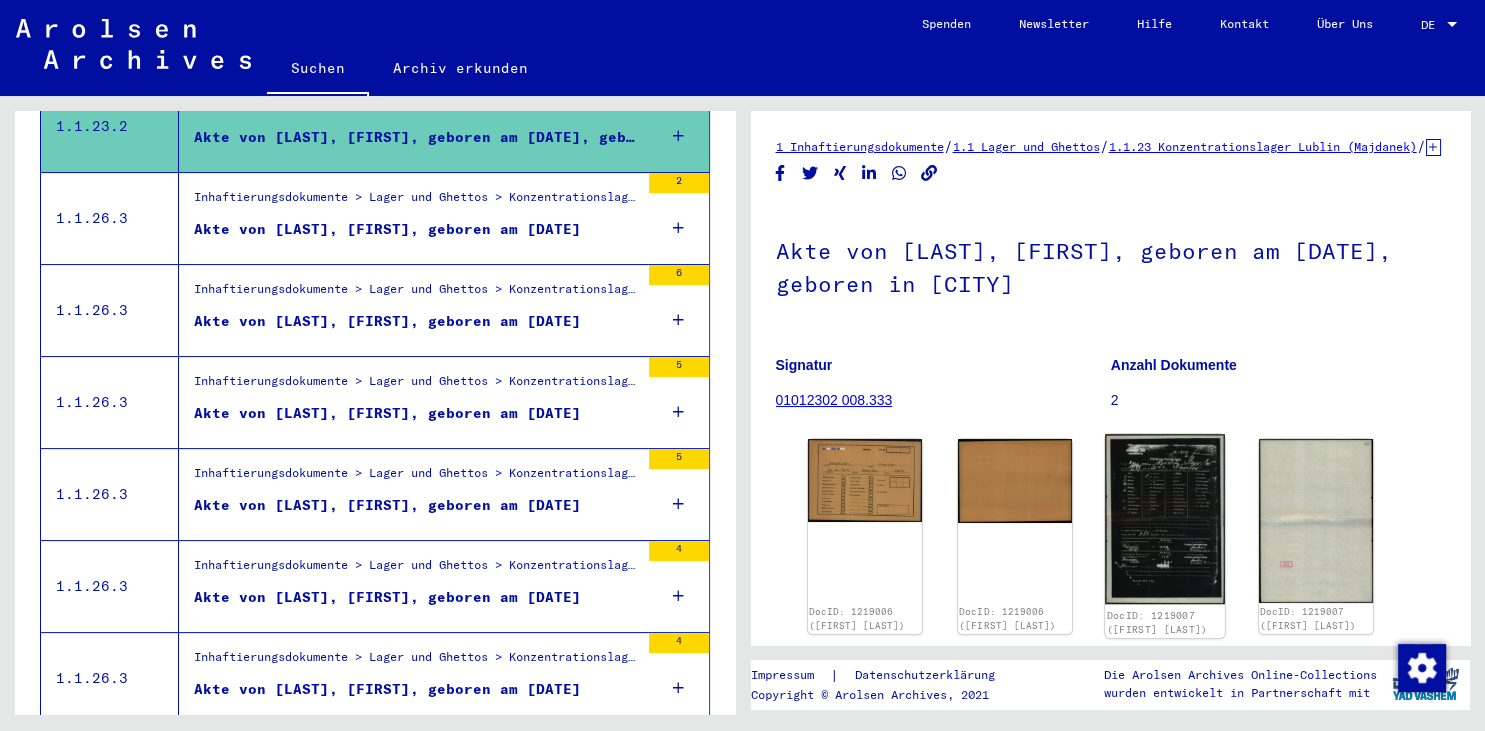 click 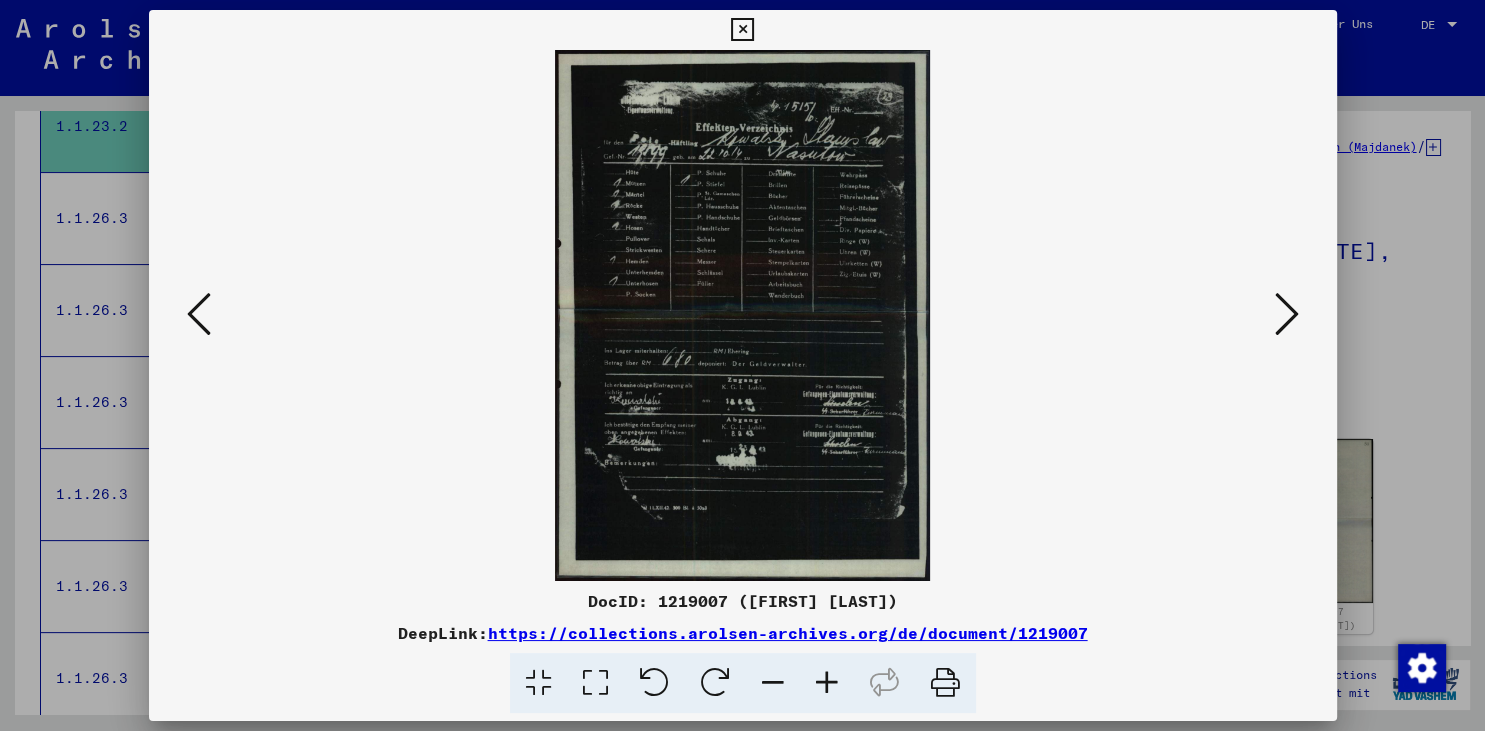 click at bounding box center (742, 30) 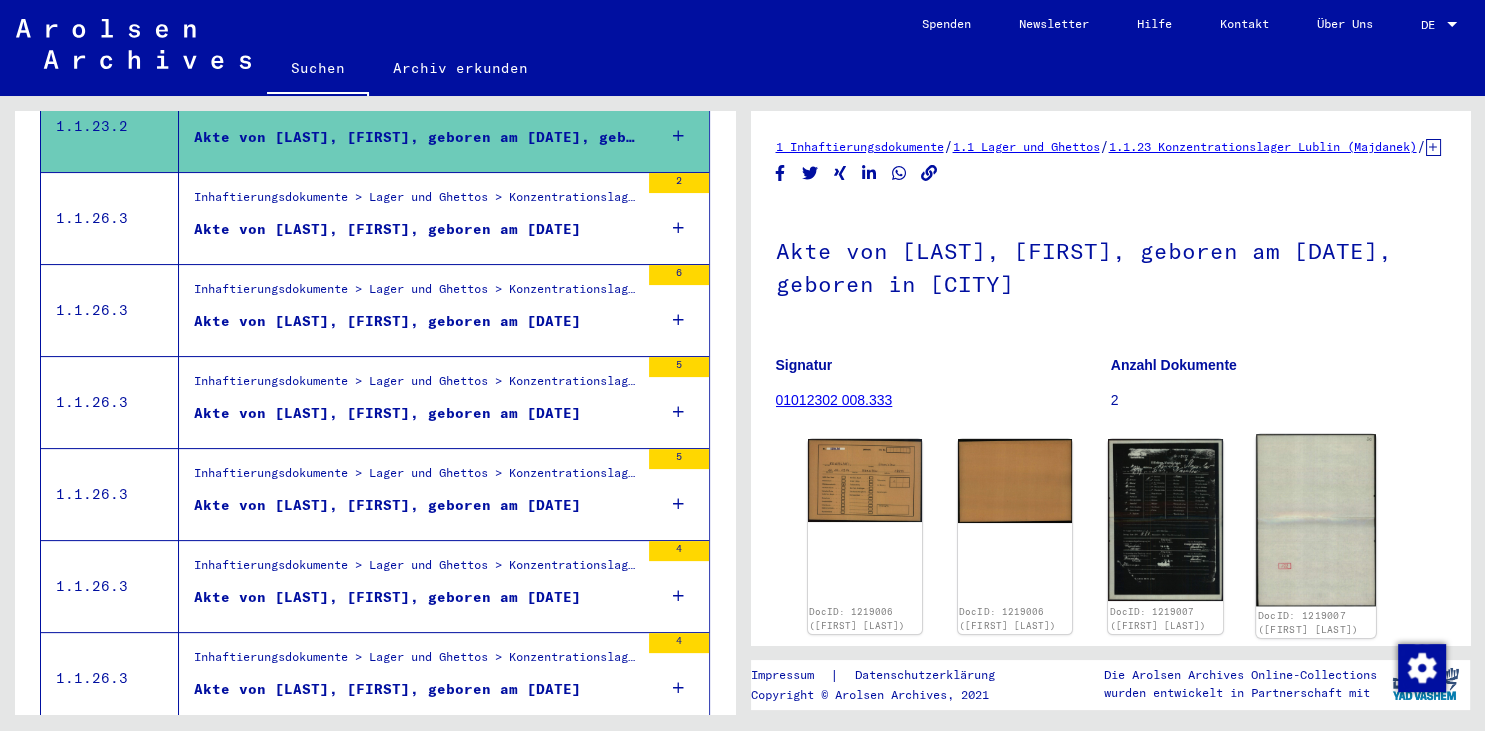 click 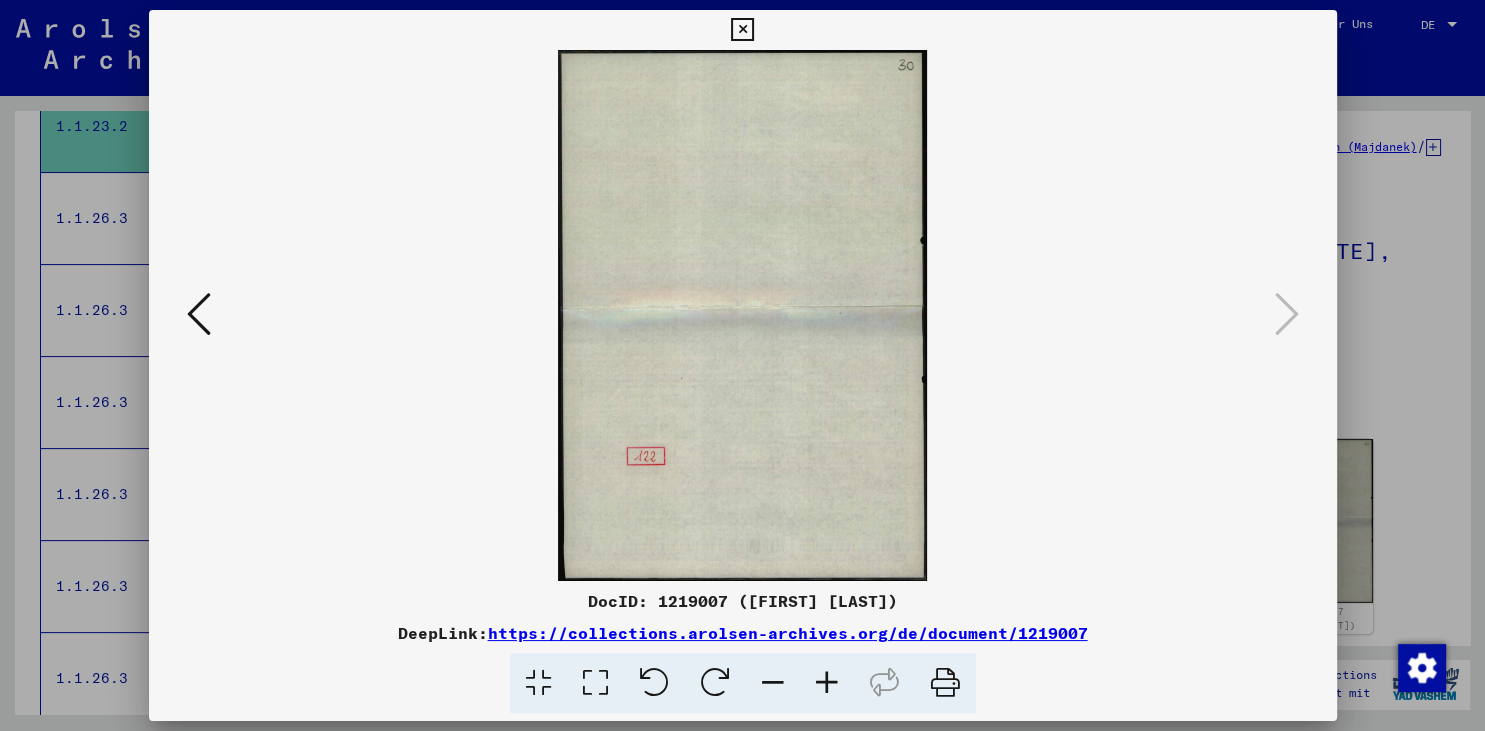 click at bounding box center [742, 30] 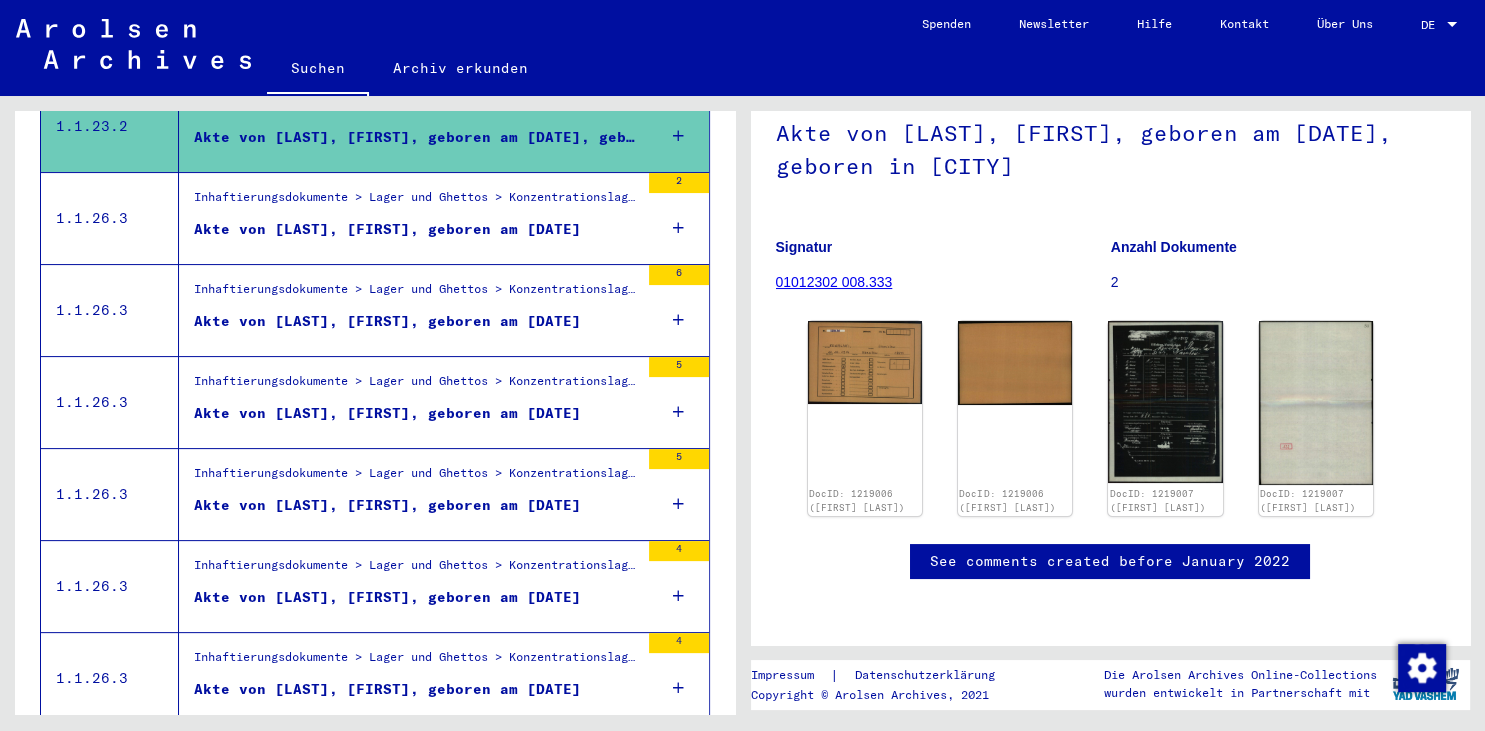 scroll, scrollTop: 552, scrollLeft: 0, axis: vertical 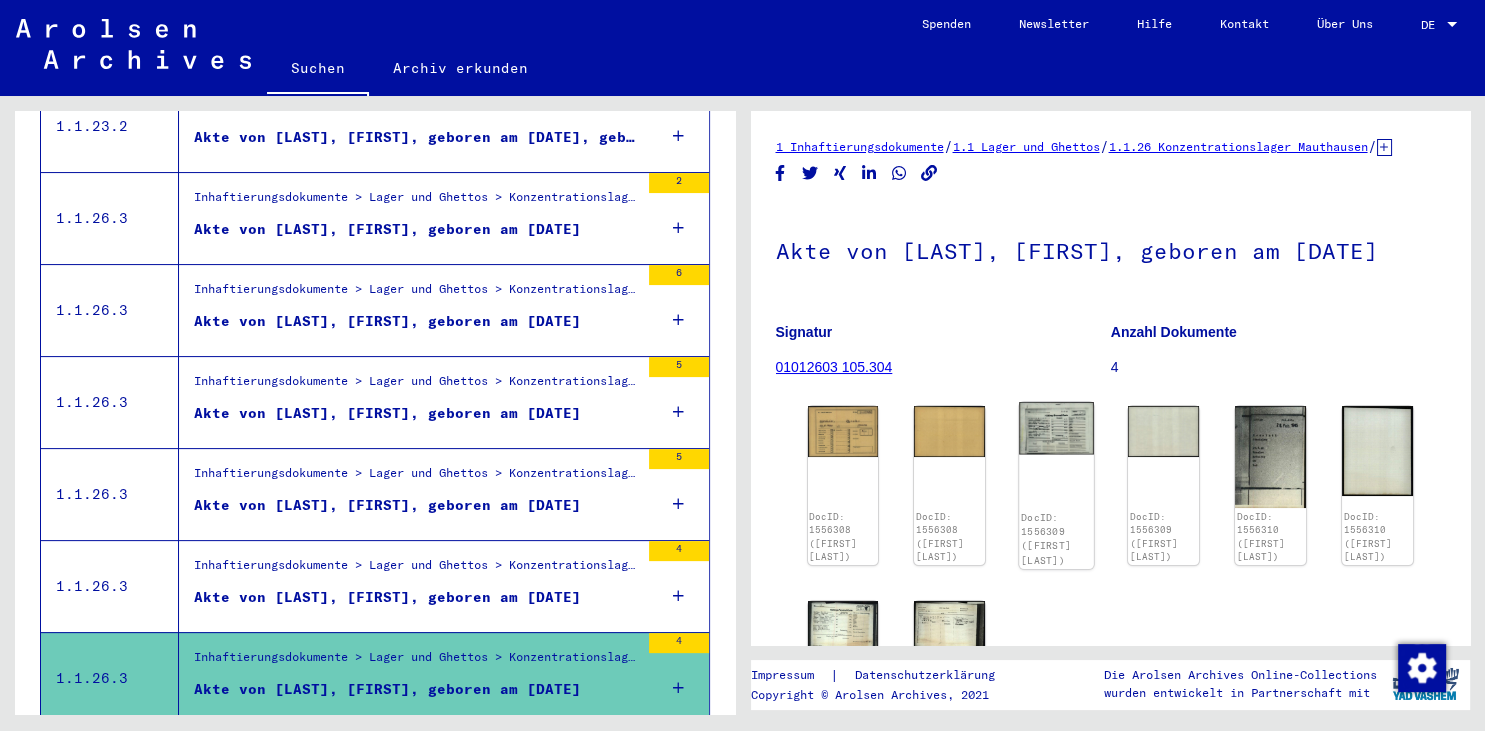 click 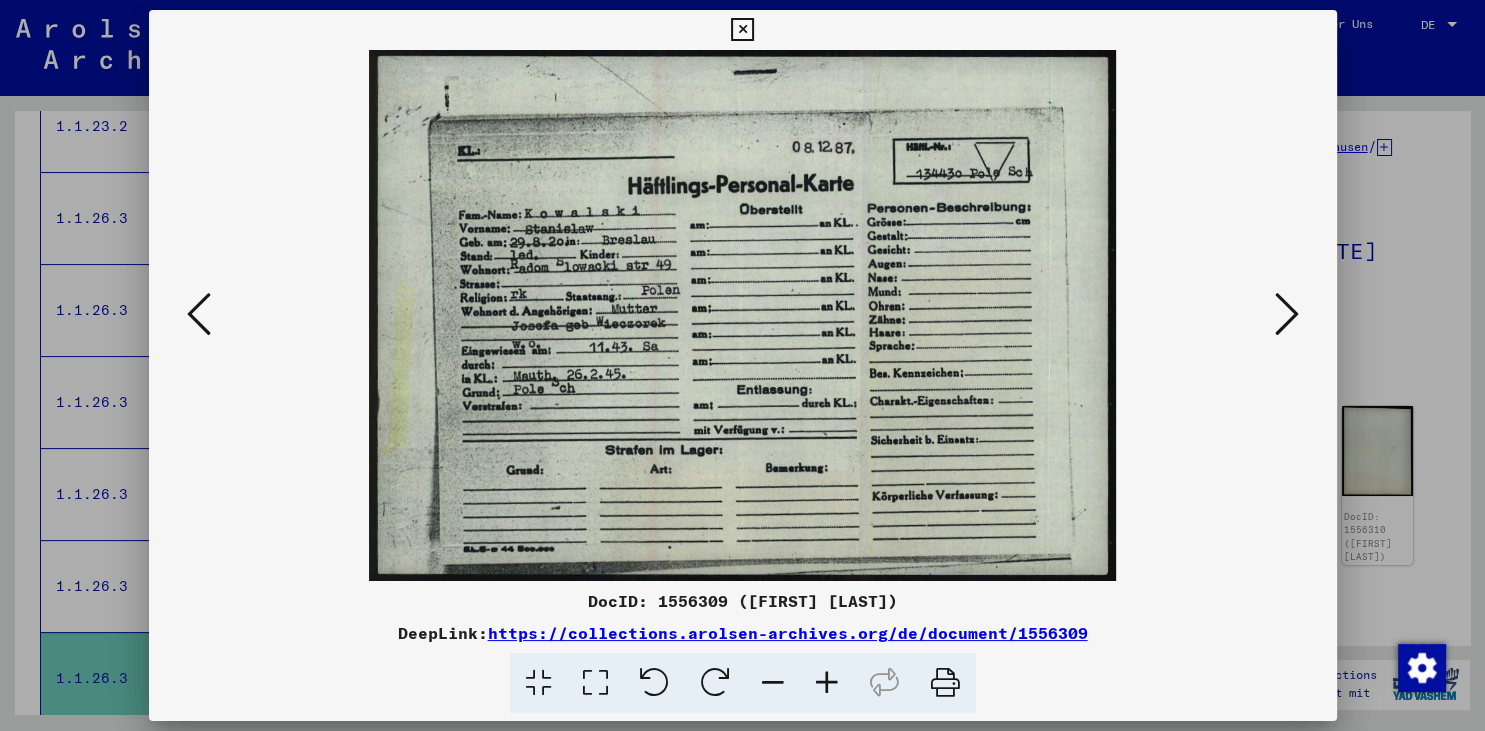 click at bounding box center (742, 30) 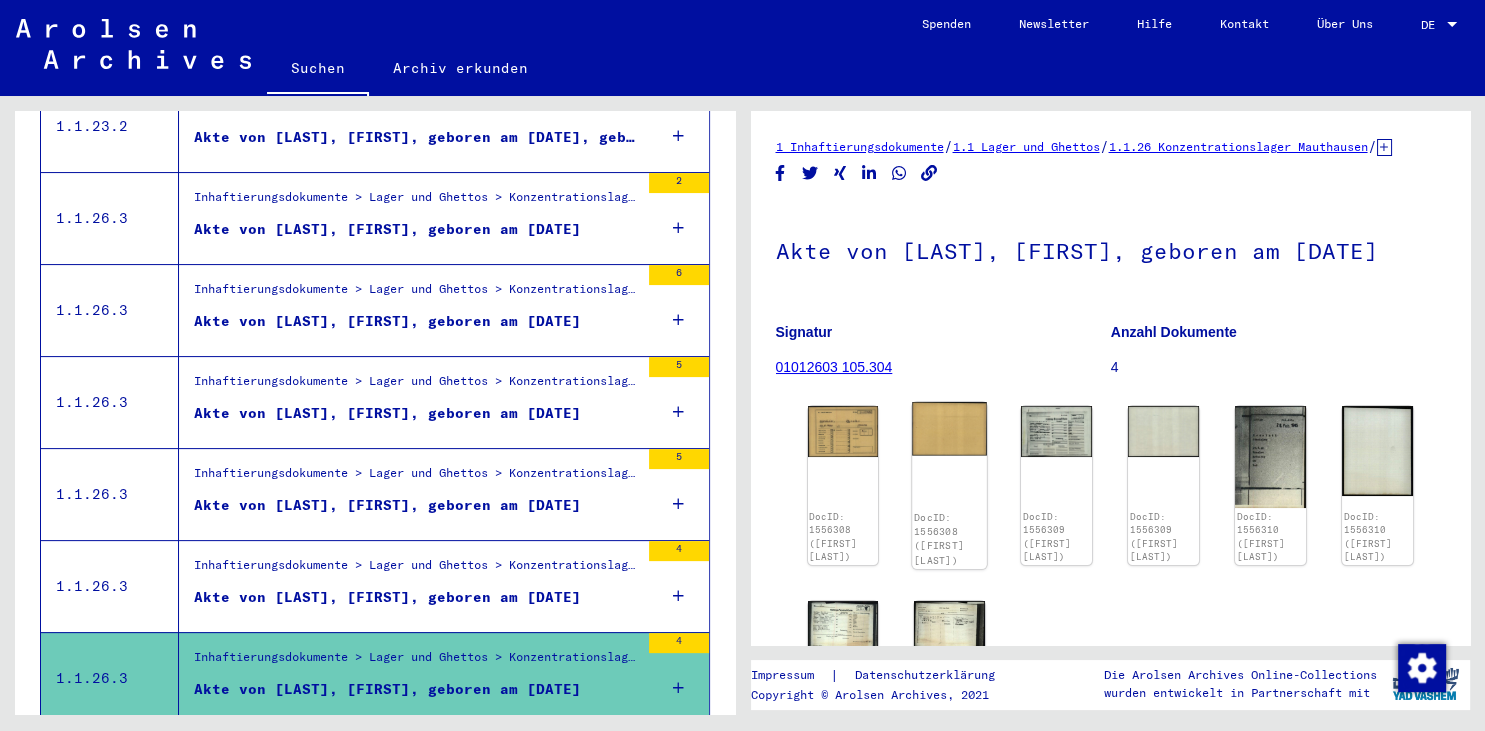 click 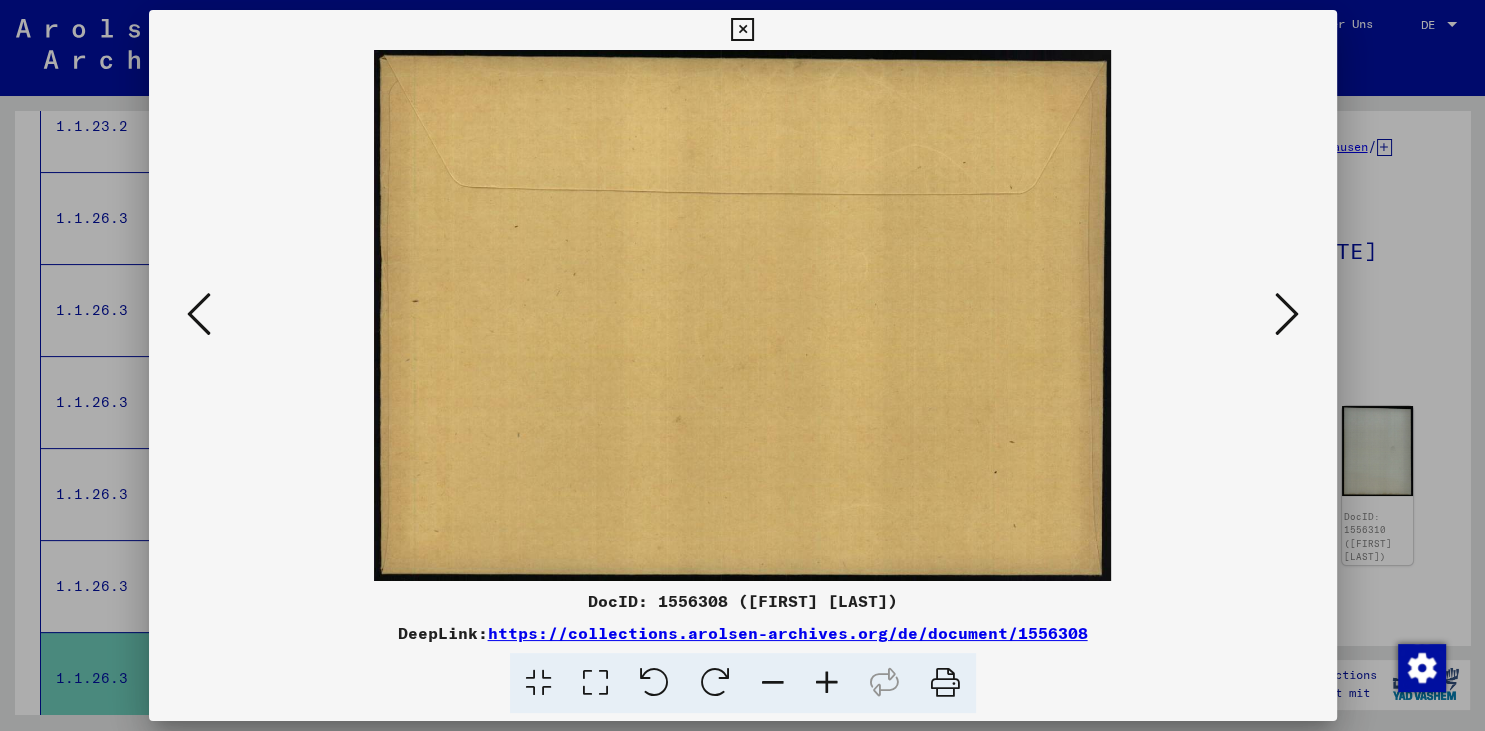 click at bounding box center [742, 30] 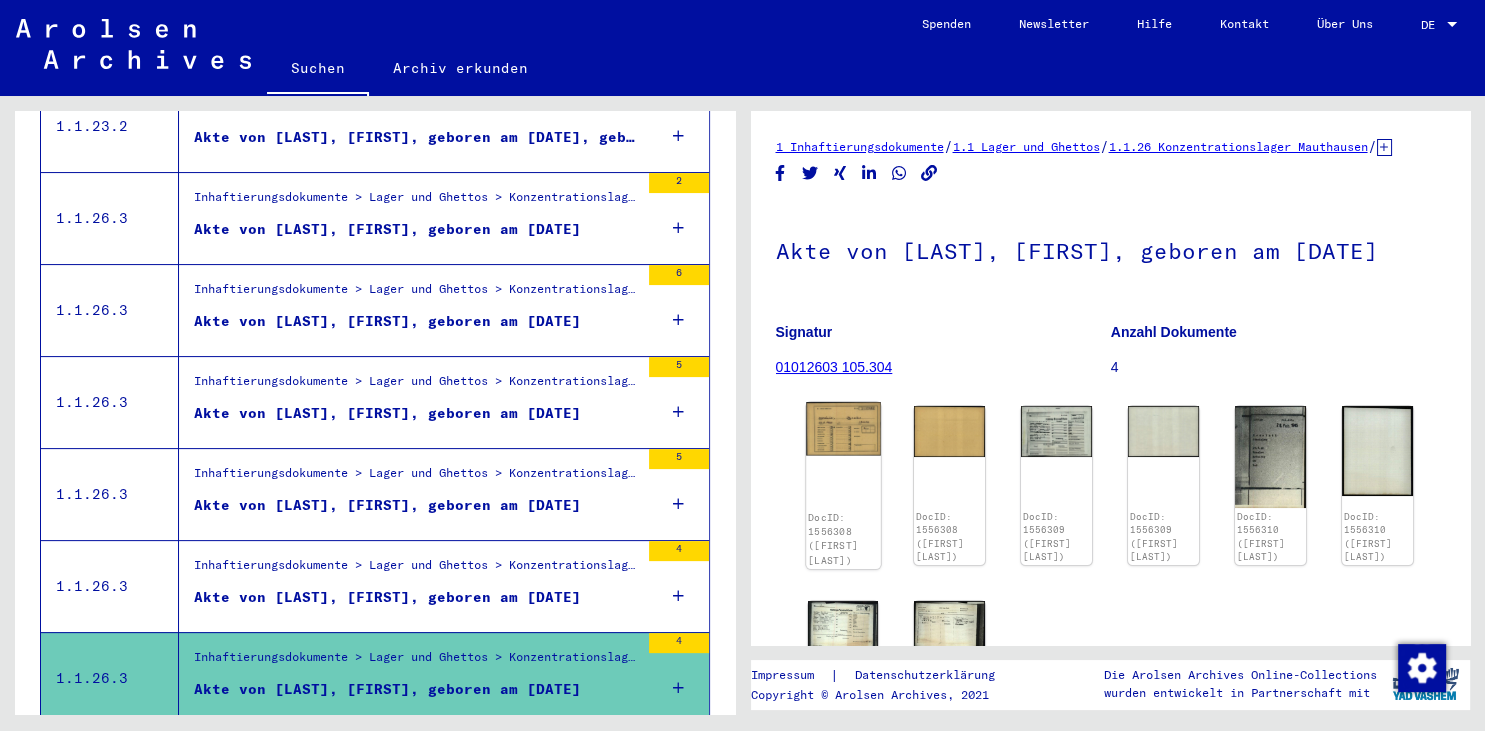click 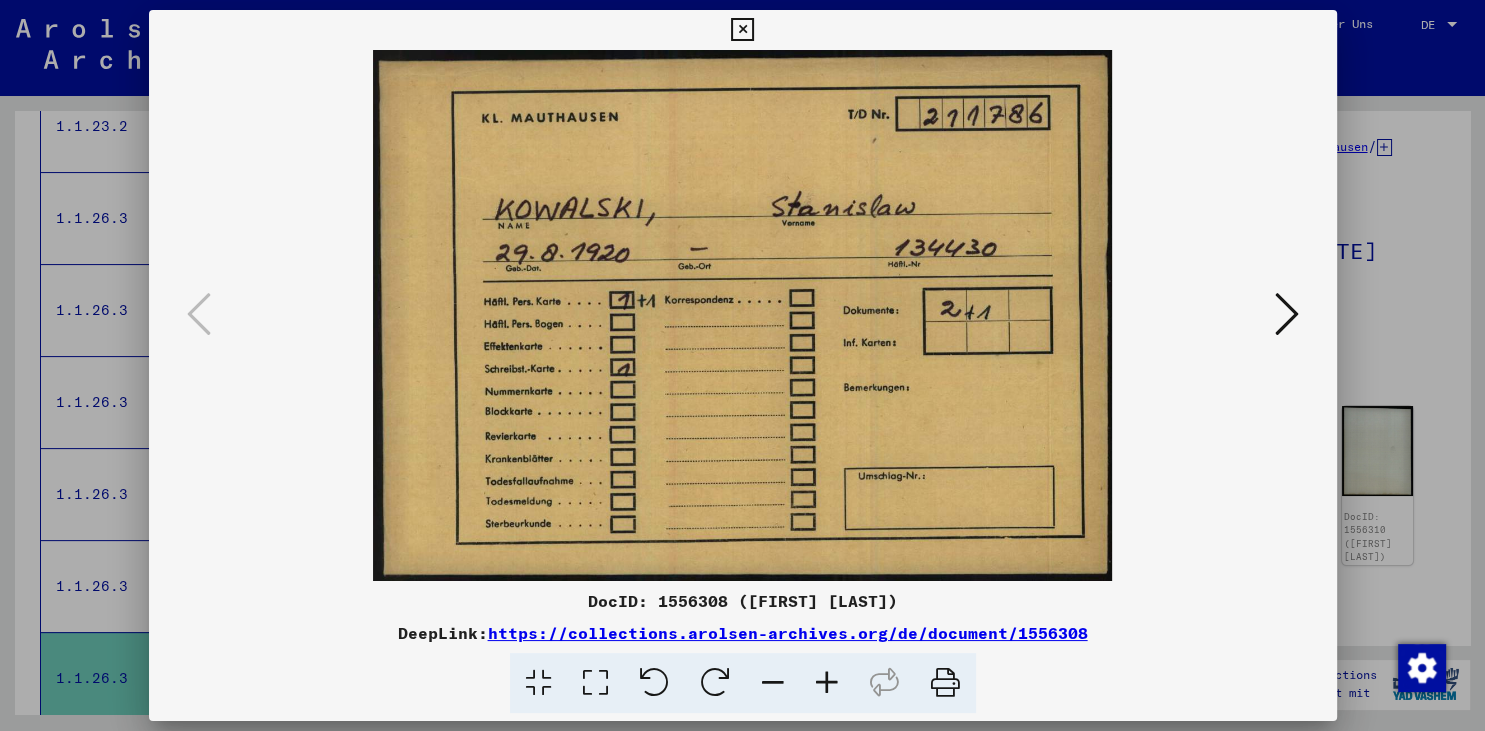 click at bounding box center (742, 30) 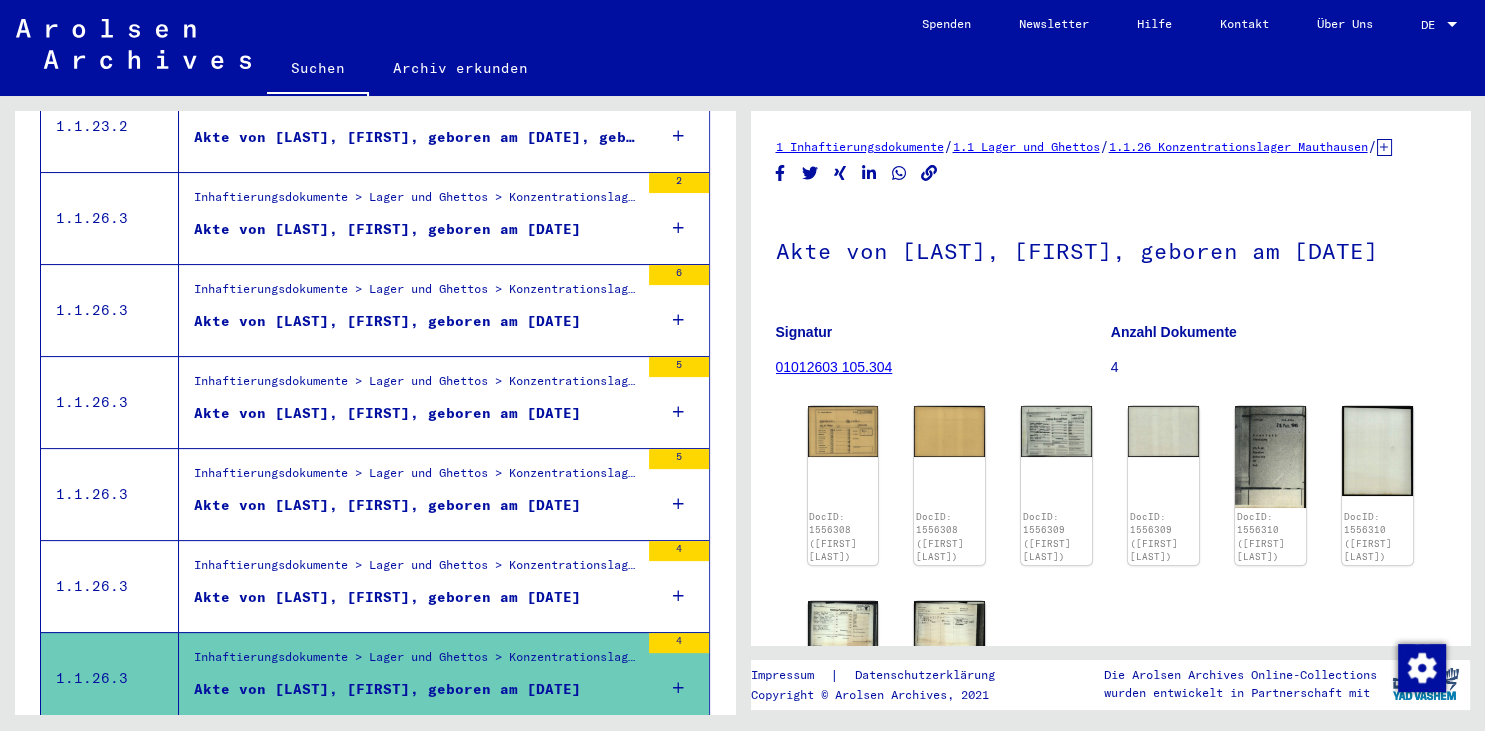 click on "Inhaftierungsdokumente > Lager und Ghettos > Konzentrationslager Mauthausen > Individuelle Unterlagen Männer Mauthausen > Individuelle Häftlings Unterlagen - KL Mauthausen > Akten mit Namen ab KOWALENKO" at bounding box center [416, 295] 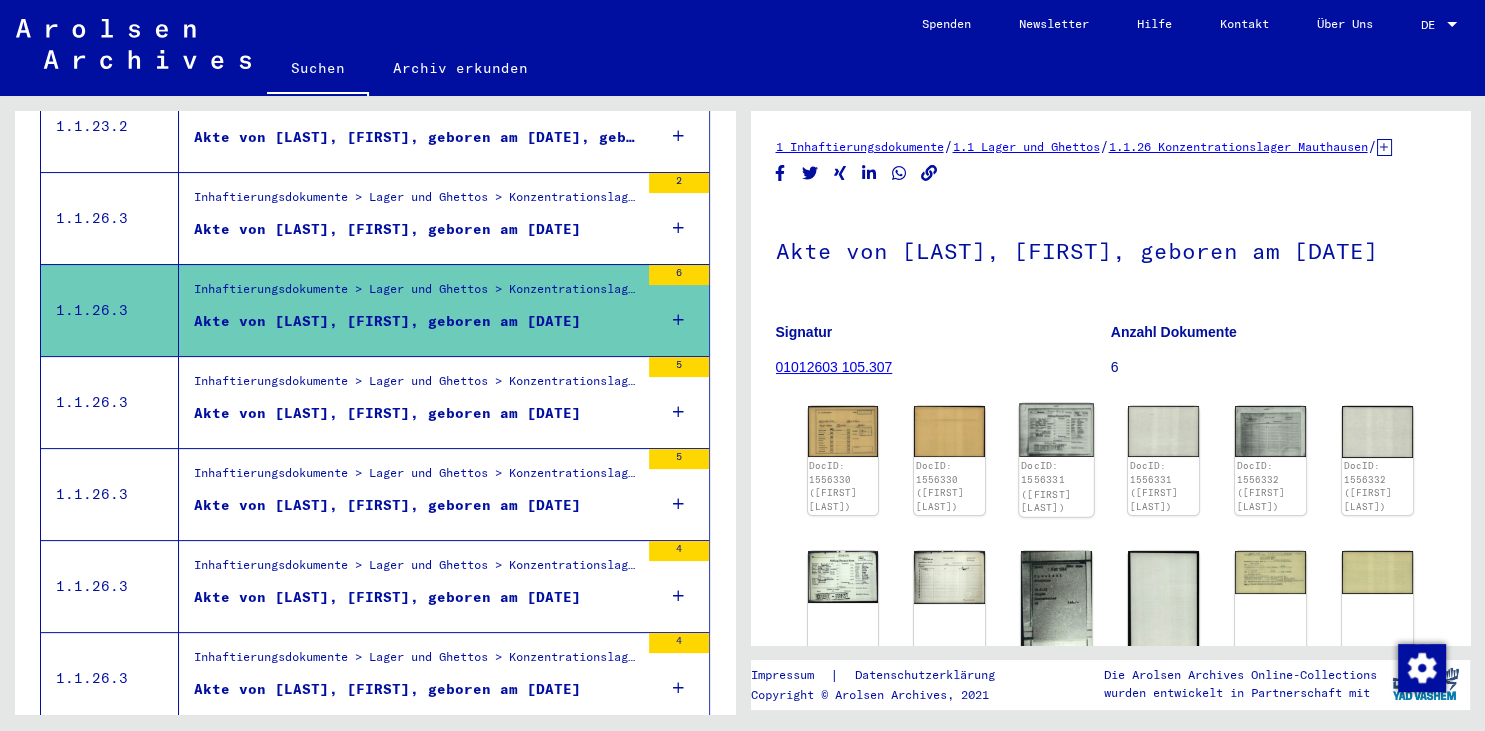 scroll, scrollTop: 221, scrollLeft: 0, axis: vertical 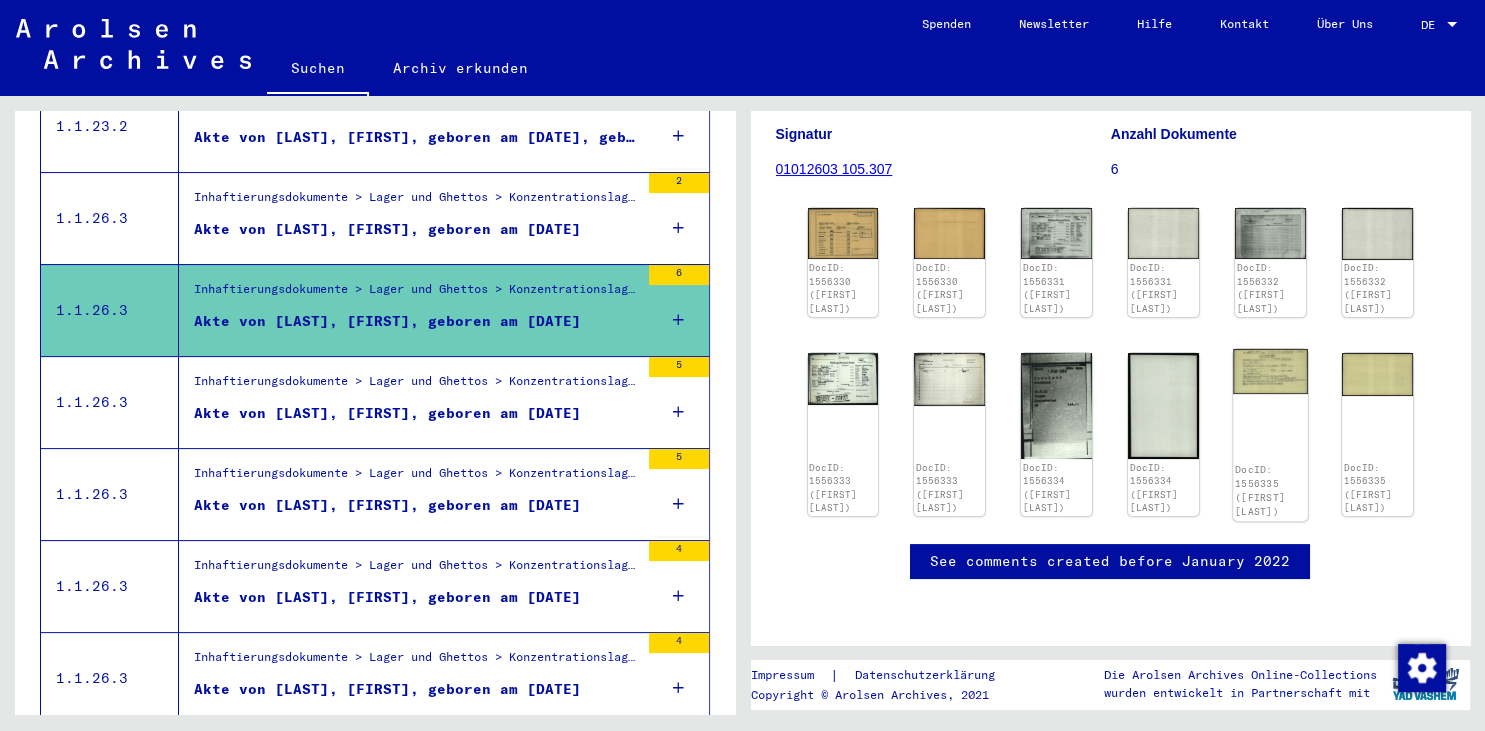 click 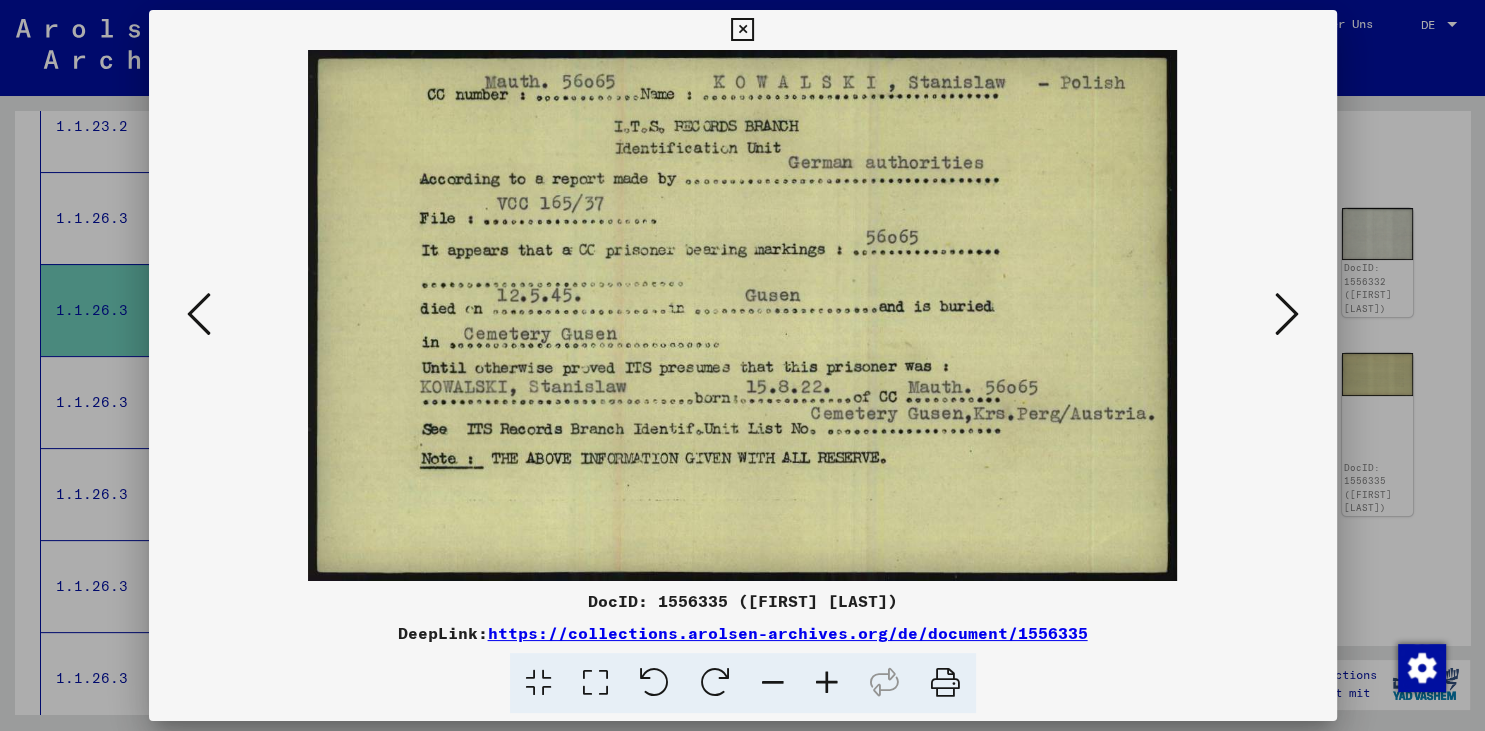 click at bounding box center (742, 30) 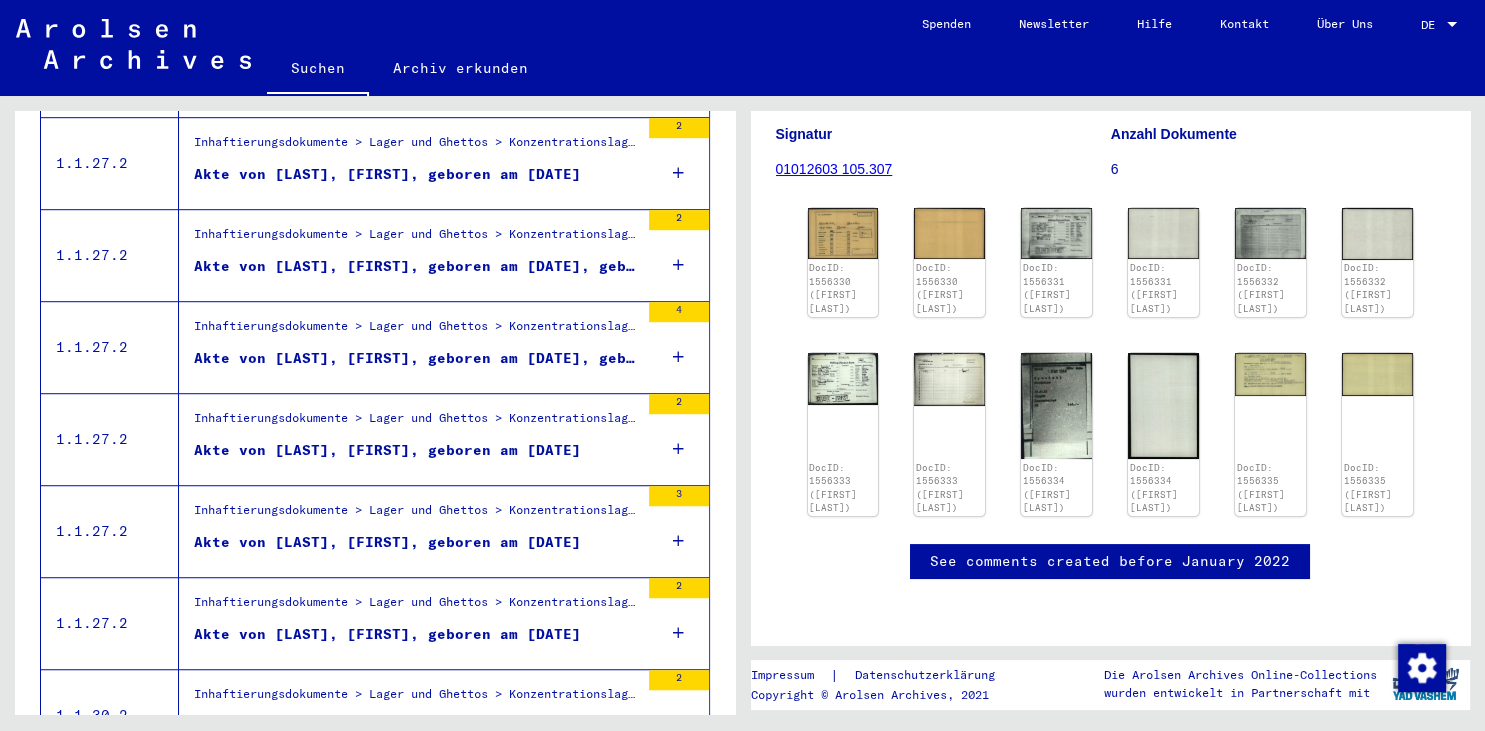 scroll, scrollTop: 1435, scrollLeft: 0, axis: vertical 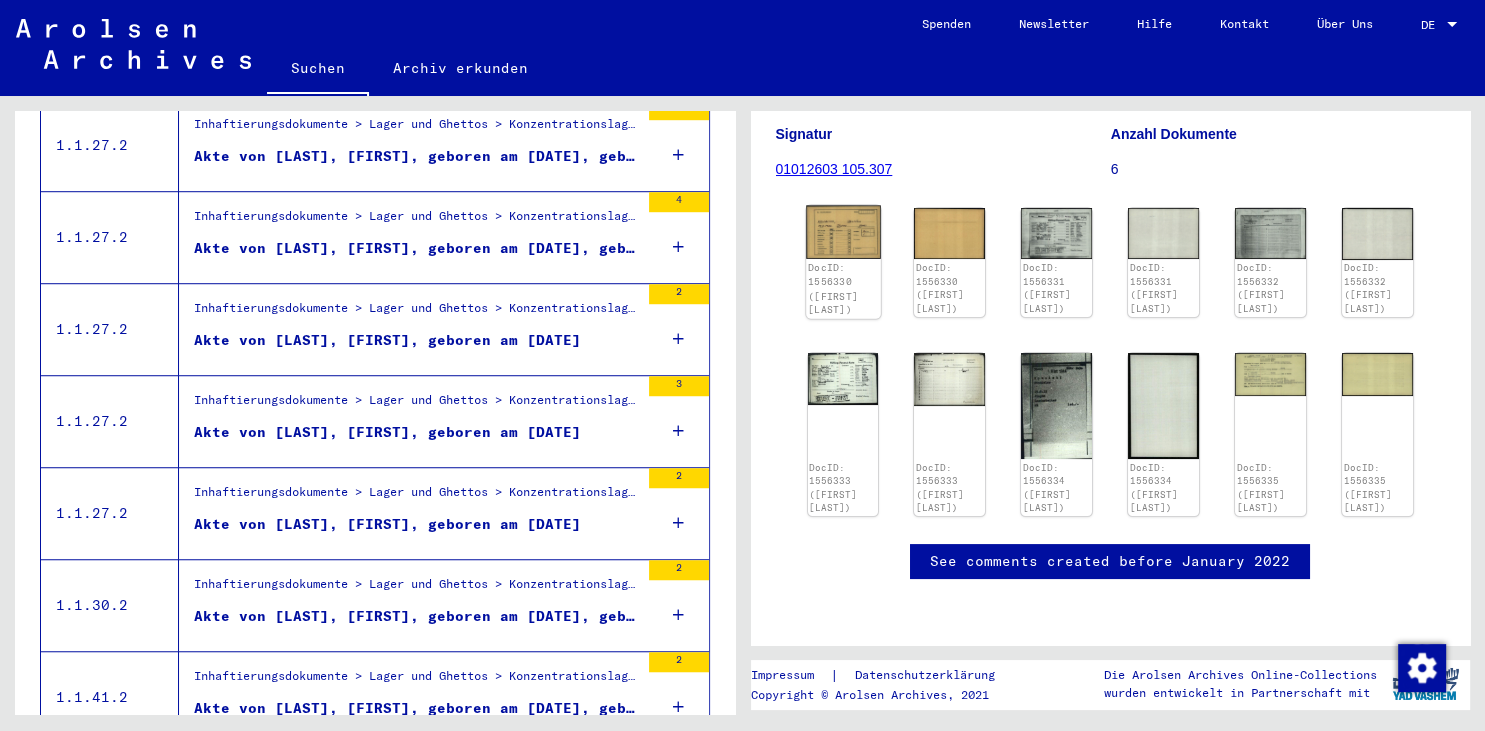 click 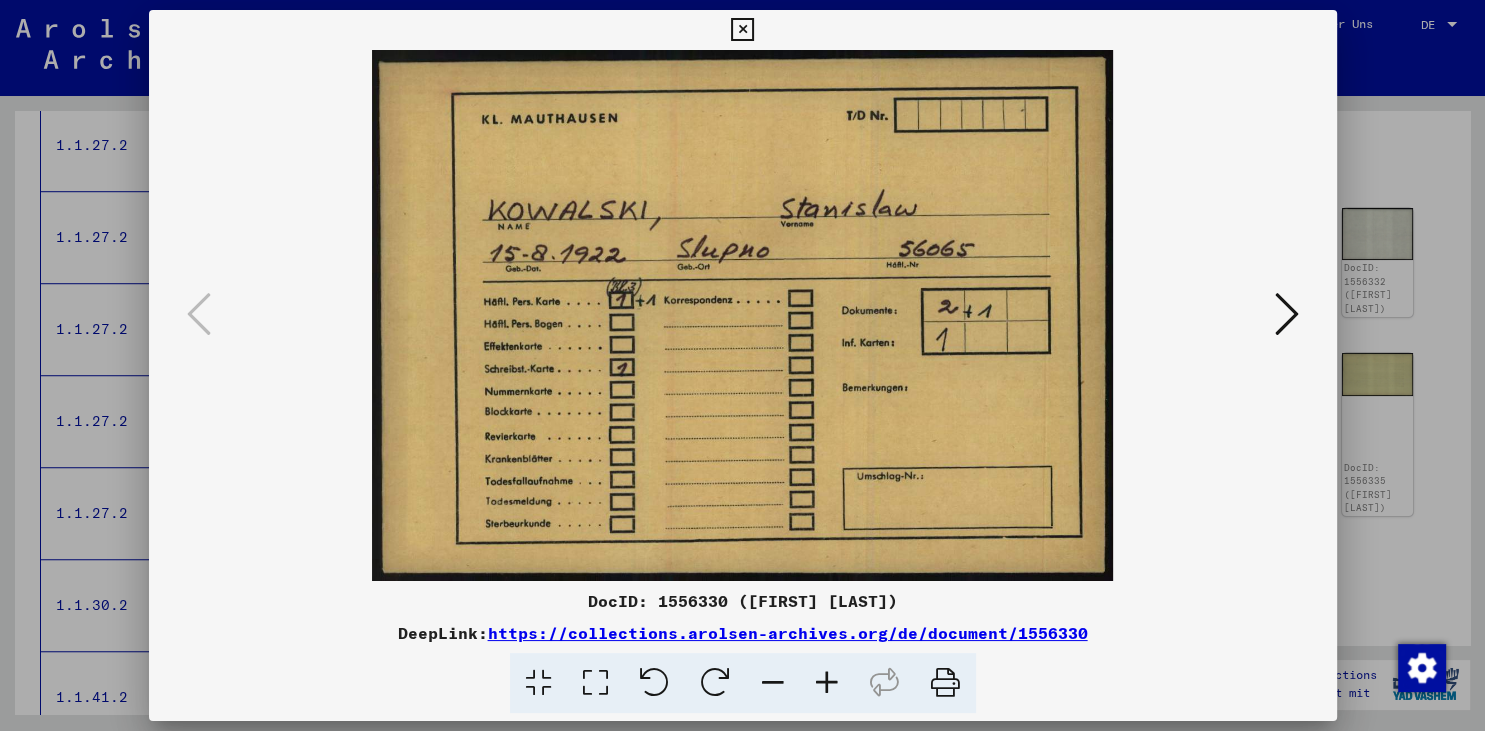 click at bounding box center [742, 30] 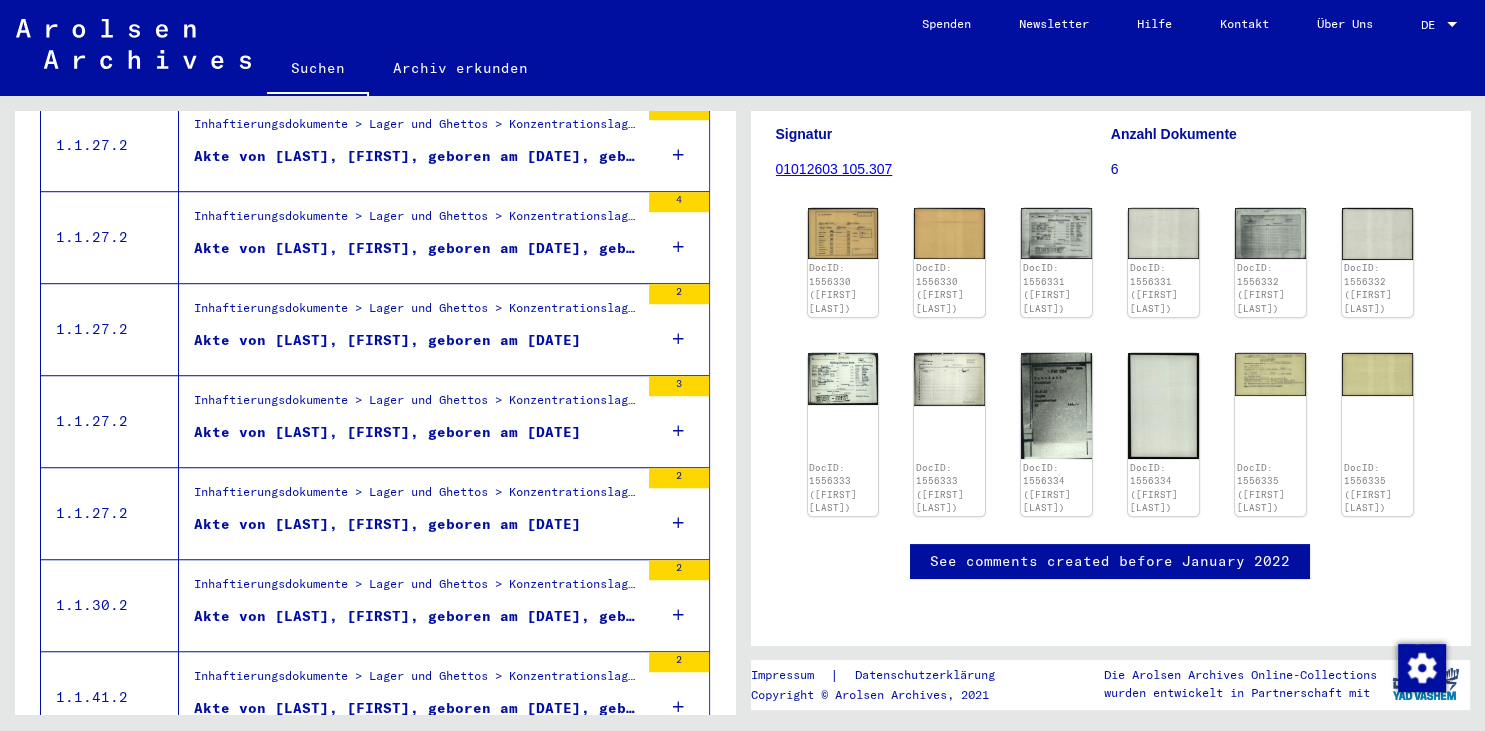click on "Inhaftierungsdokumente > Lager und Ghettos > Konzentrationslager Mittelbau (Dora) > Konzentrationslager Mittelbau (Dora), Einzelpersonen-bezogene Unterlagen > Individuelle Häftlings Unterlagen - KL Mittelbau (Dora) > Akten mit Namen ab KOWAL Akte von [LAST], [FIRST], geboren am [DATE], geboren in [CITY]" at bounding box center (416, 237) 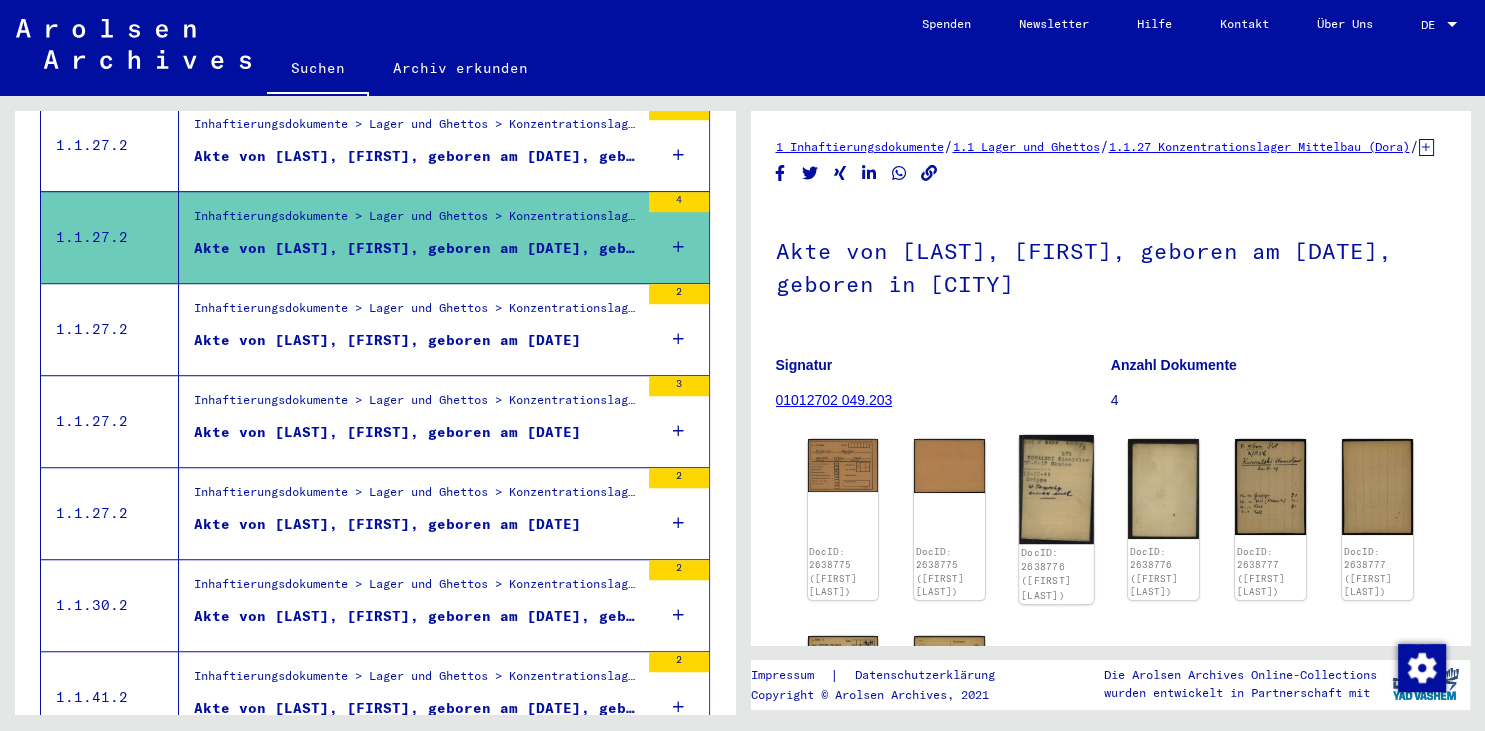 click 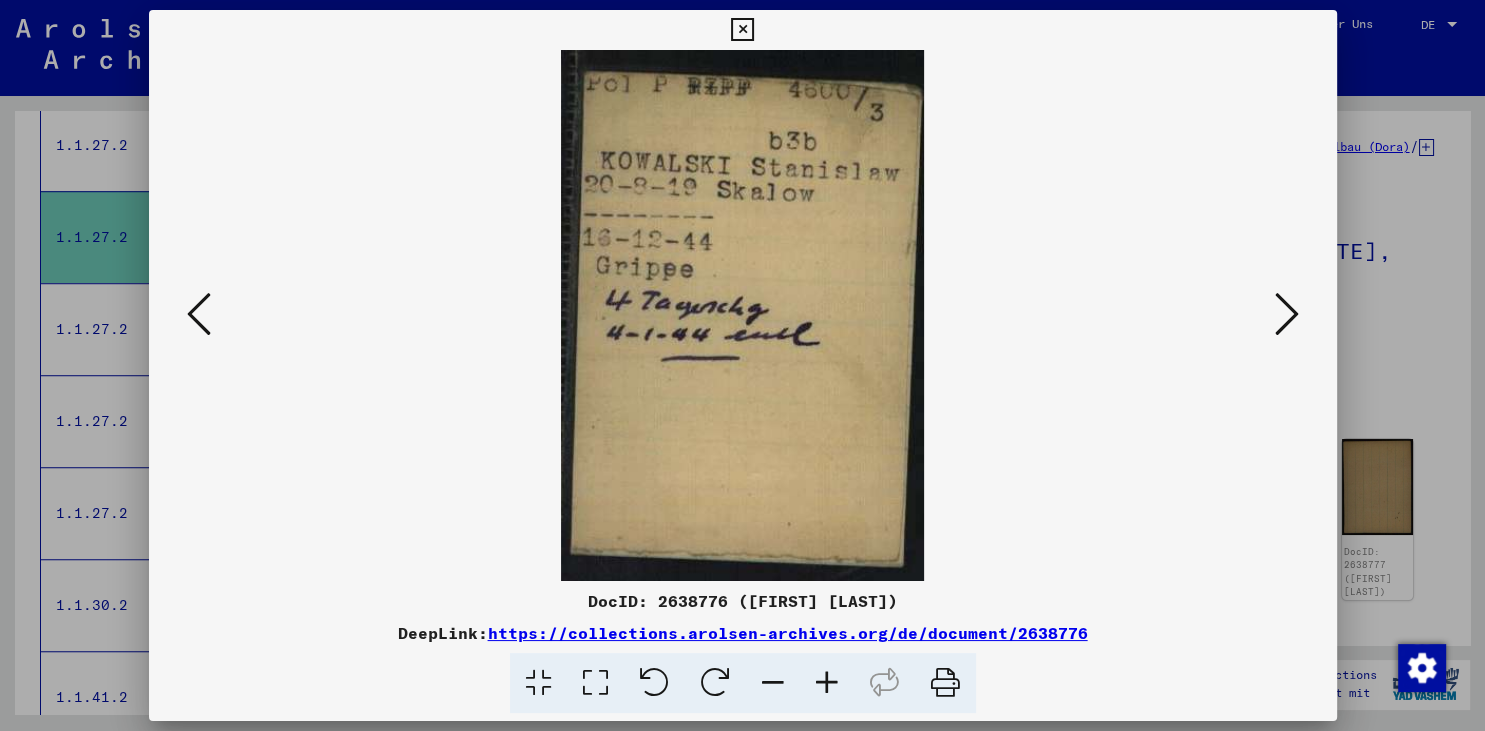 click at bounding box center [742, 30] 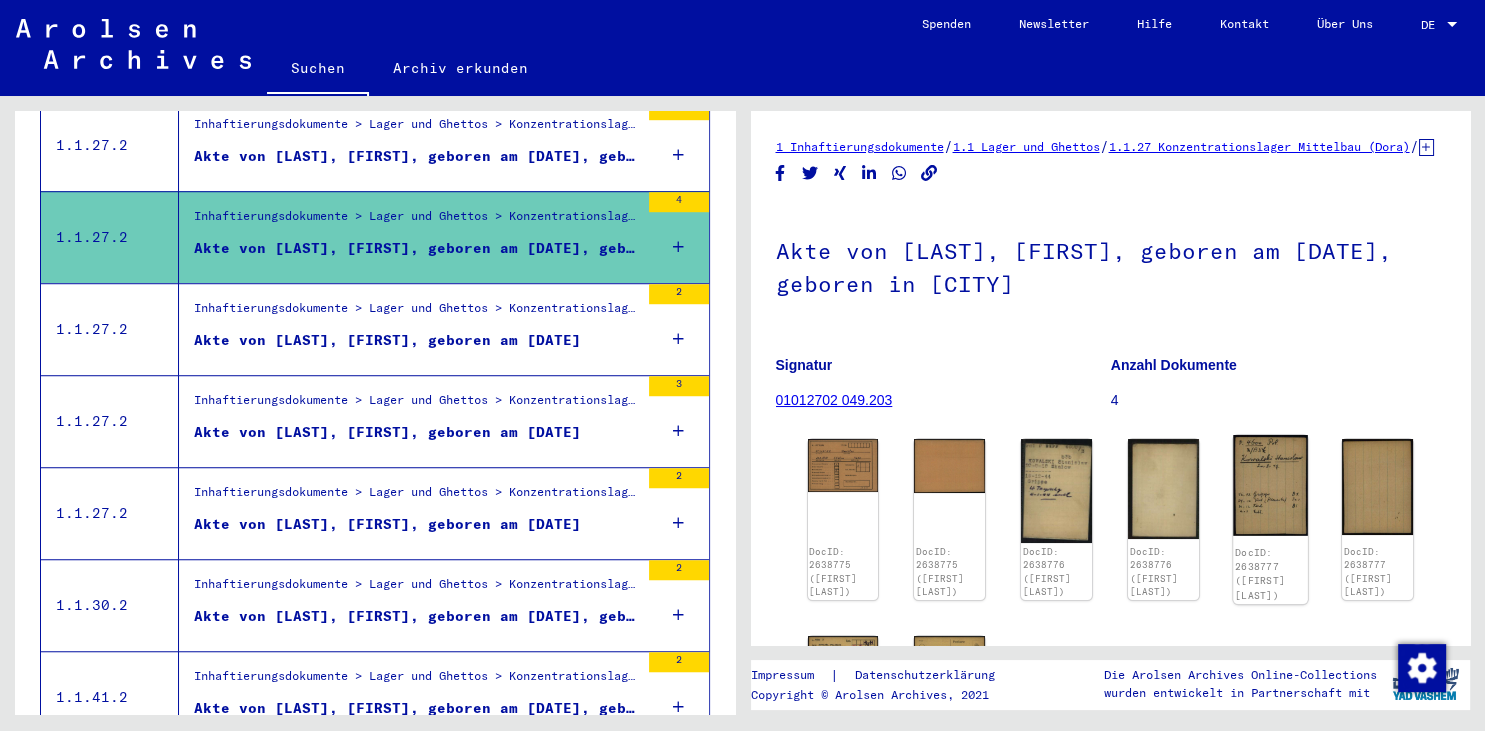 click 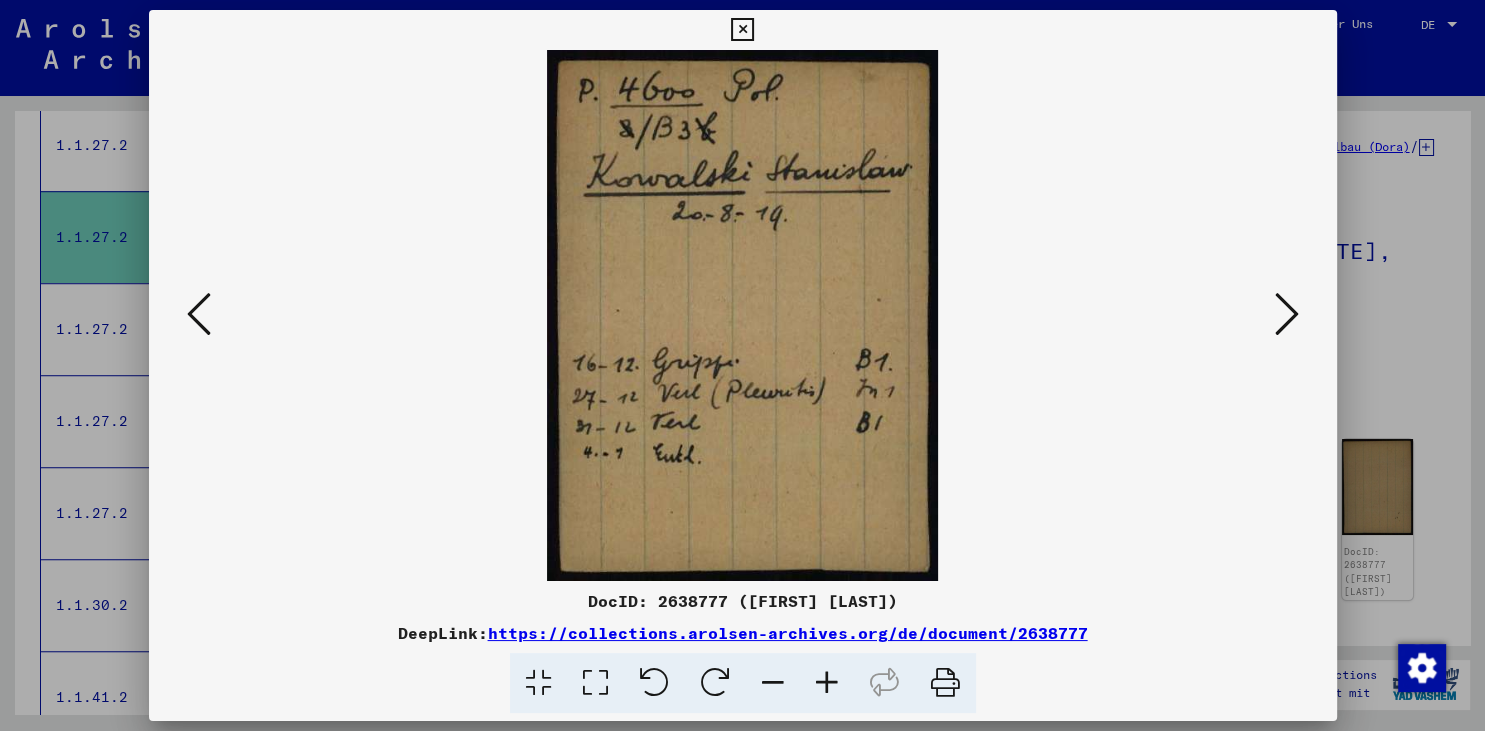click at bounding box center [742, 30] 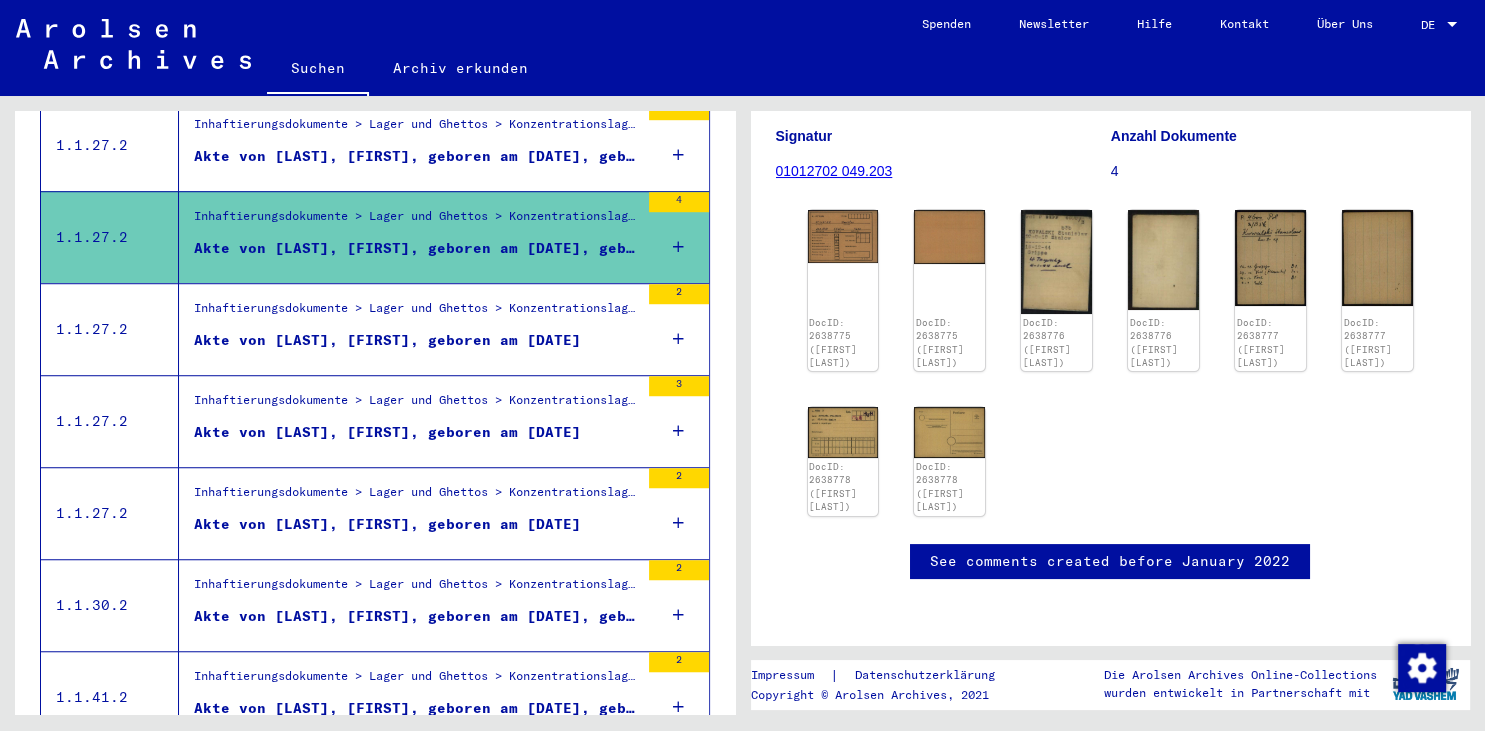 scroll, scrollTop: 331, scrollLeft: 0, axis: vertical 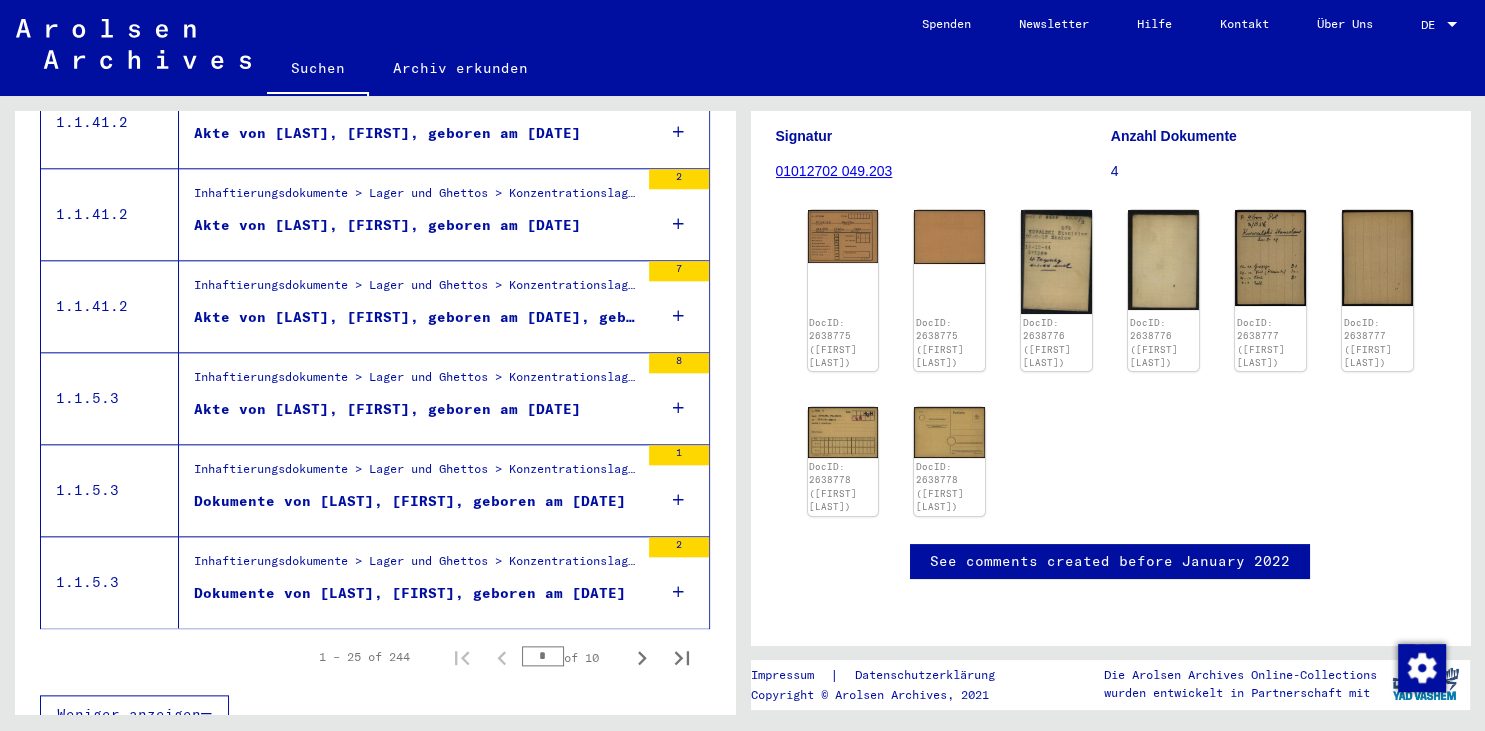 click on "Dokumente von [LAST], [FIRST], geboren am [DATE]" at bounding box center (410, 501) 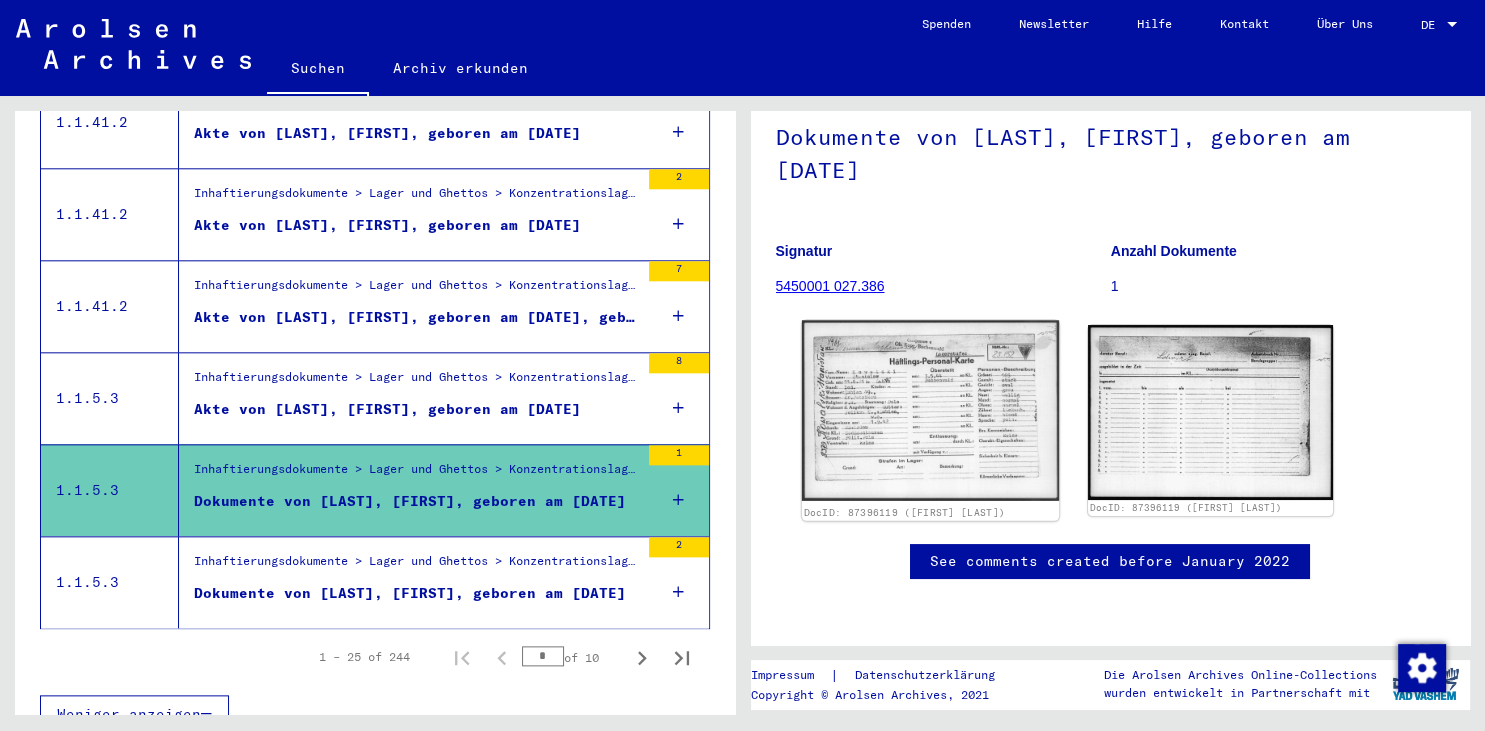 scroll, scrollTop: 110, scrollLeft: 0, axis: vertical 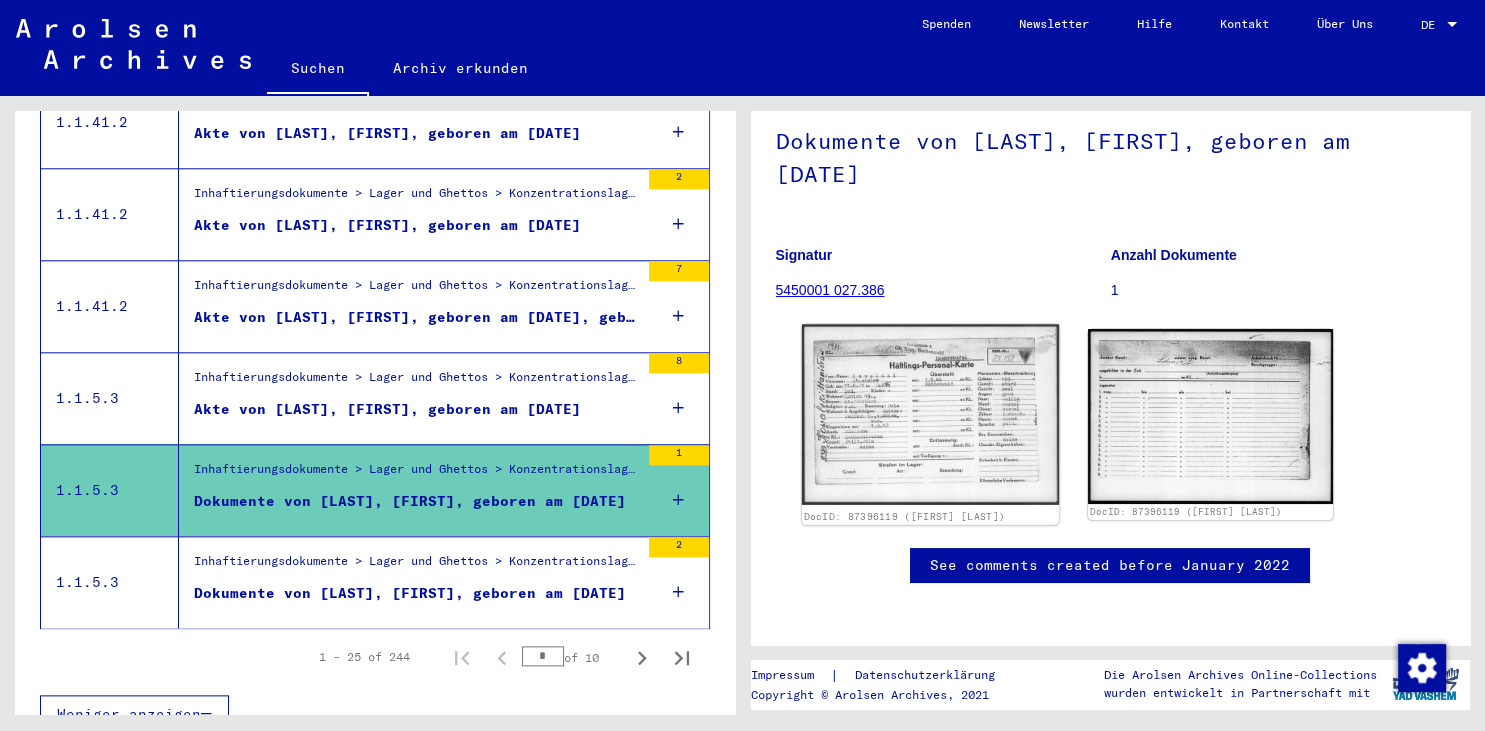 click 